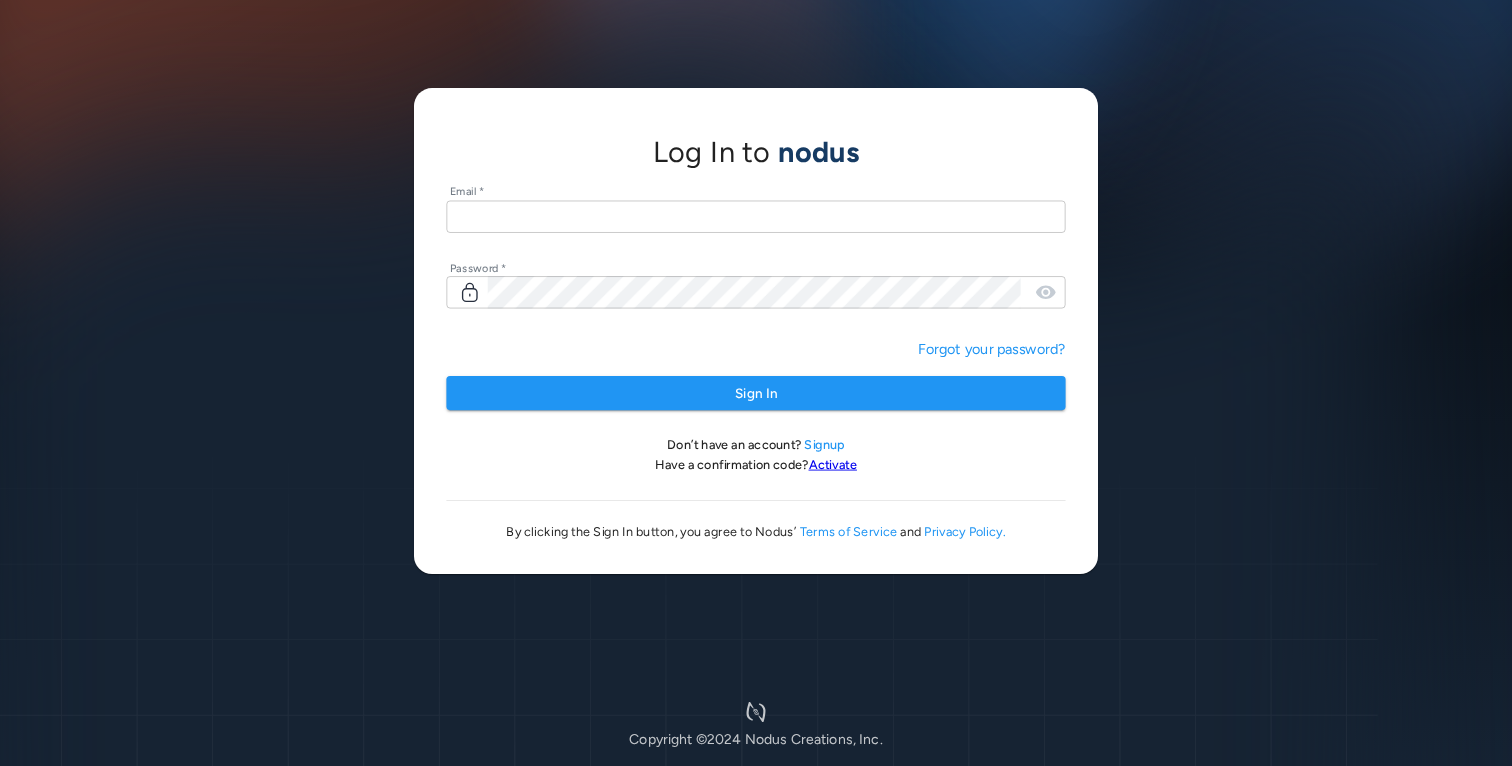 scroll, scrollTop: 0, scrollLeft: 0, axis: both 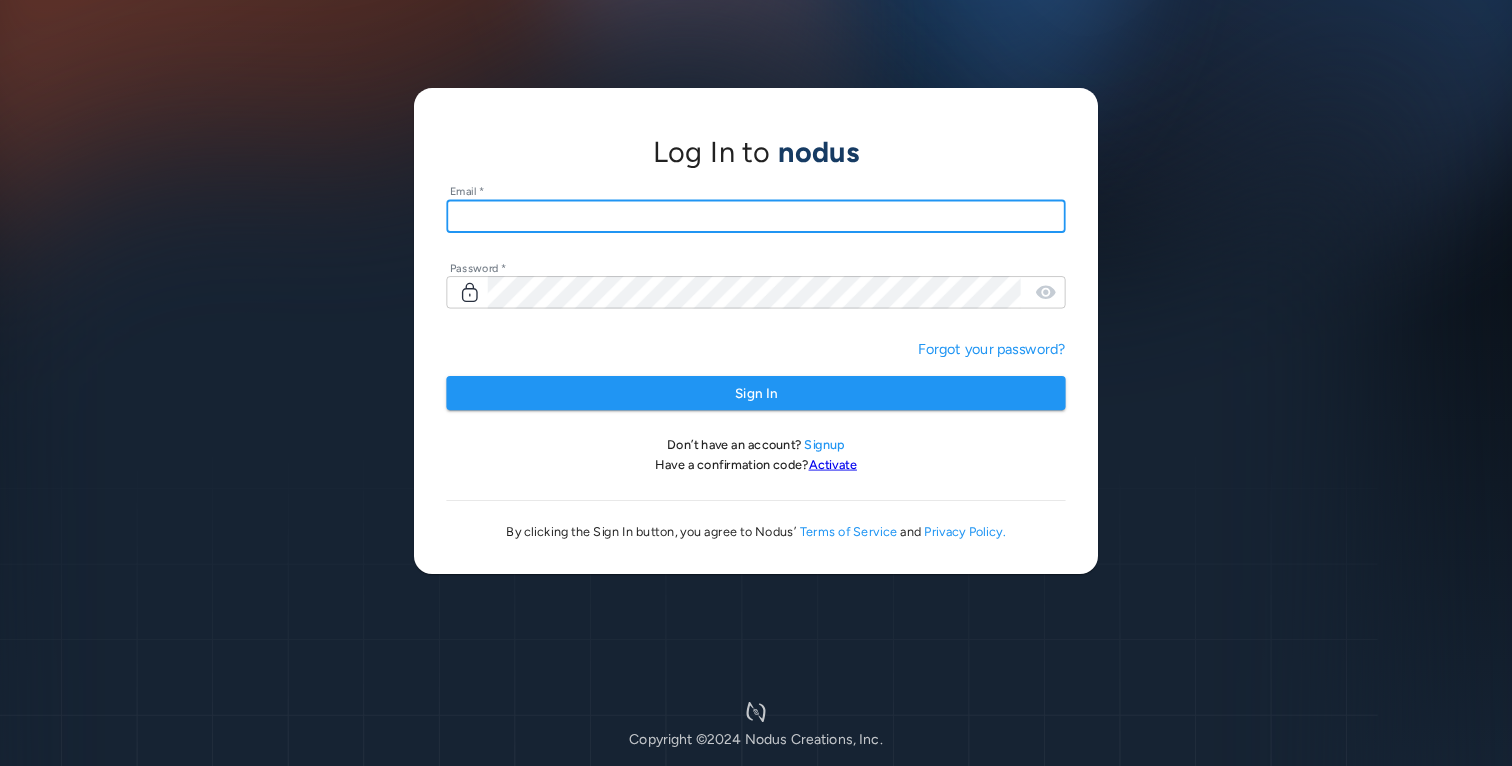 click at bounding box center (755, 216) 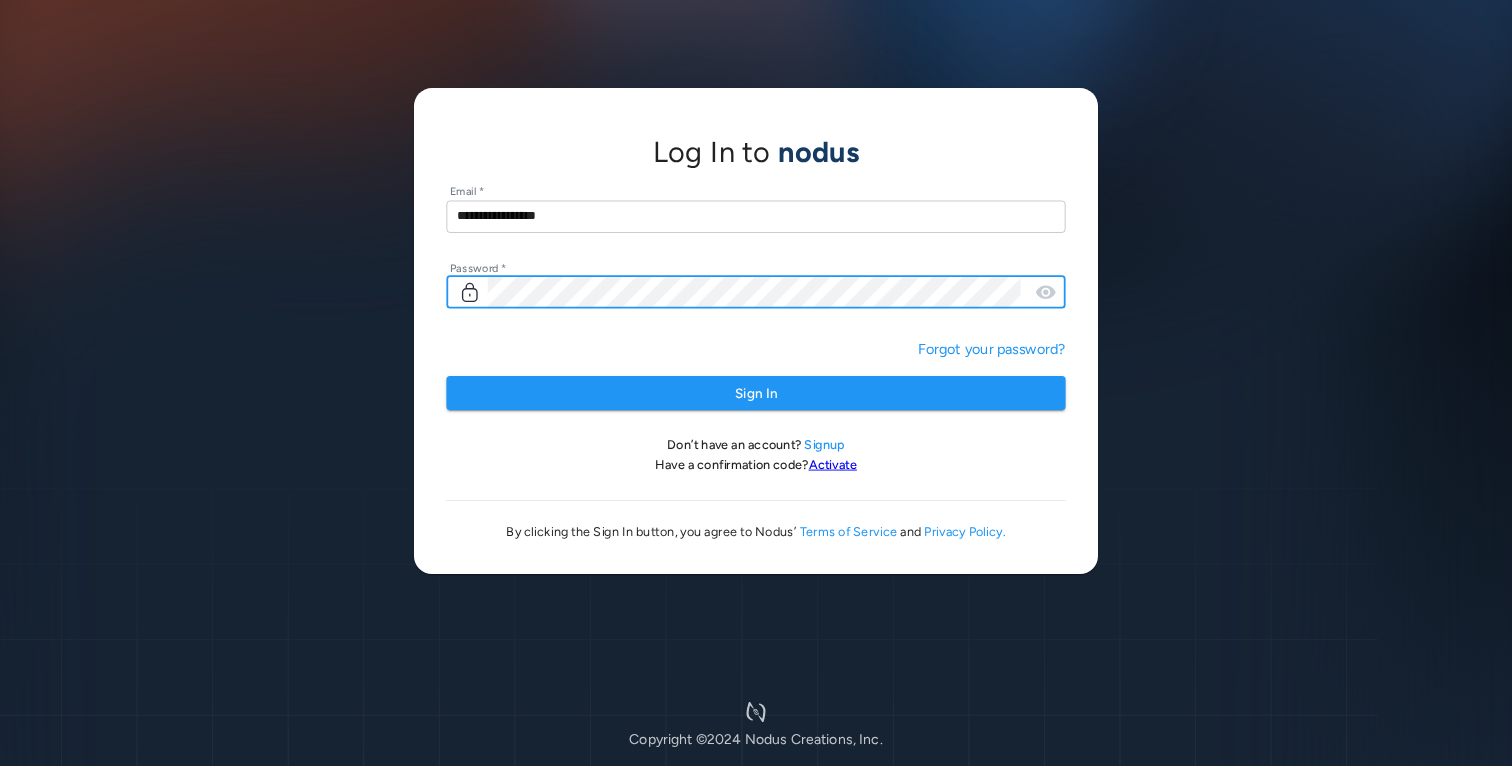 click on "Sign In" at bounding box center (755, 393) 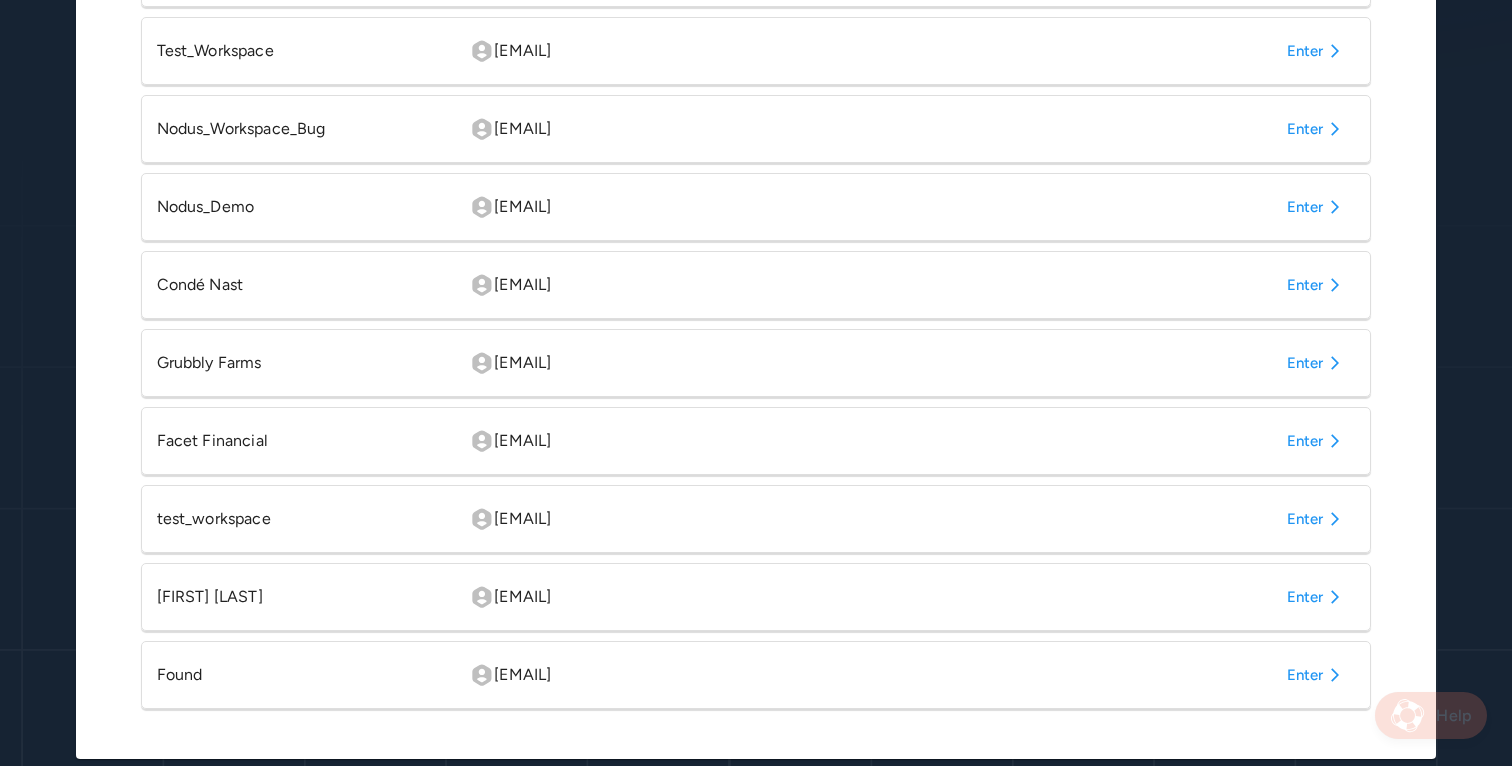 scroll, scrollTop: 765, scrollLeft: 0, axis: vertical 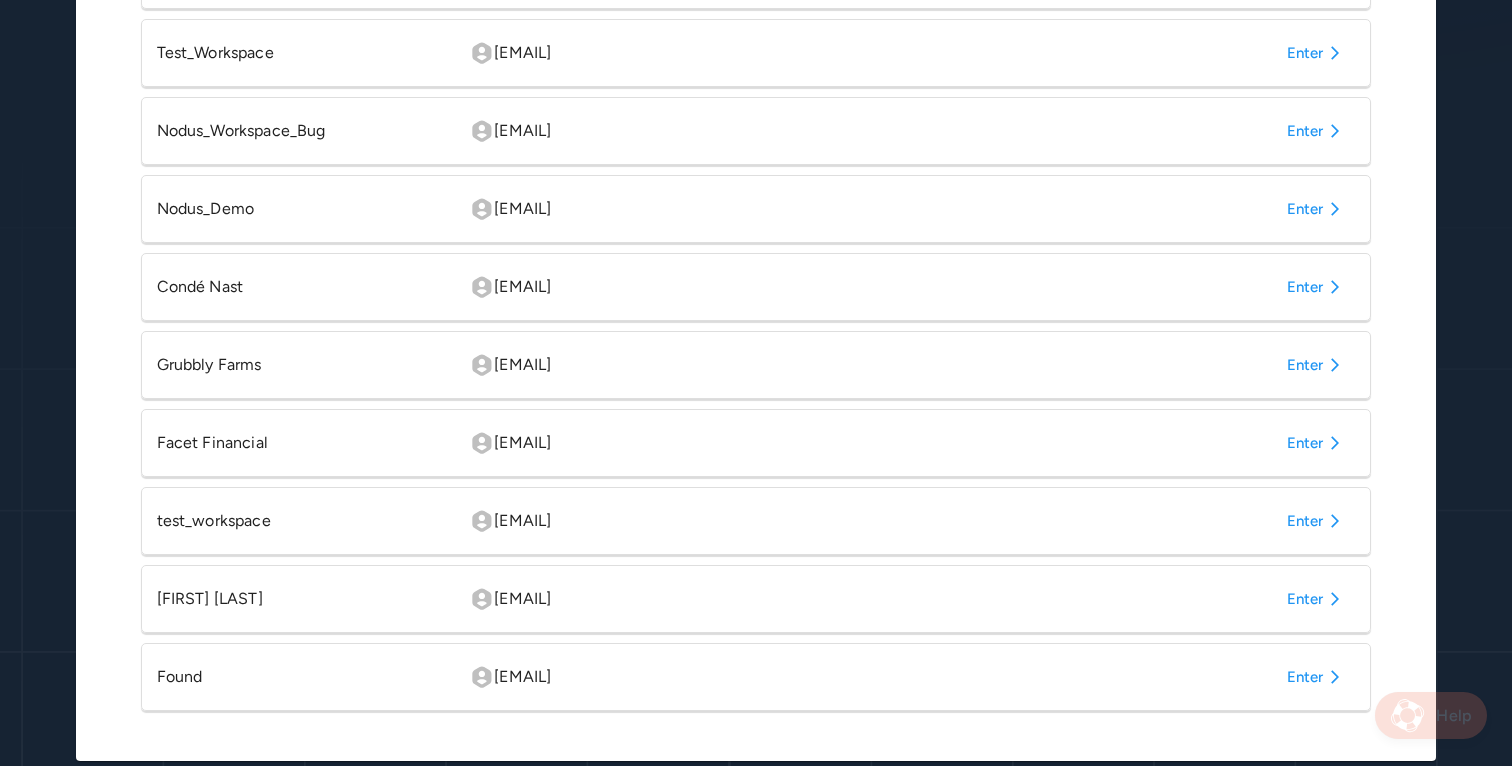 click on "Enter" at bounding box center [1317, 287] 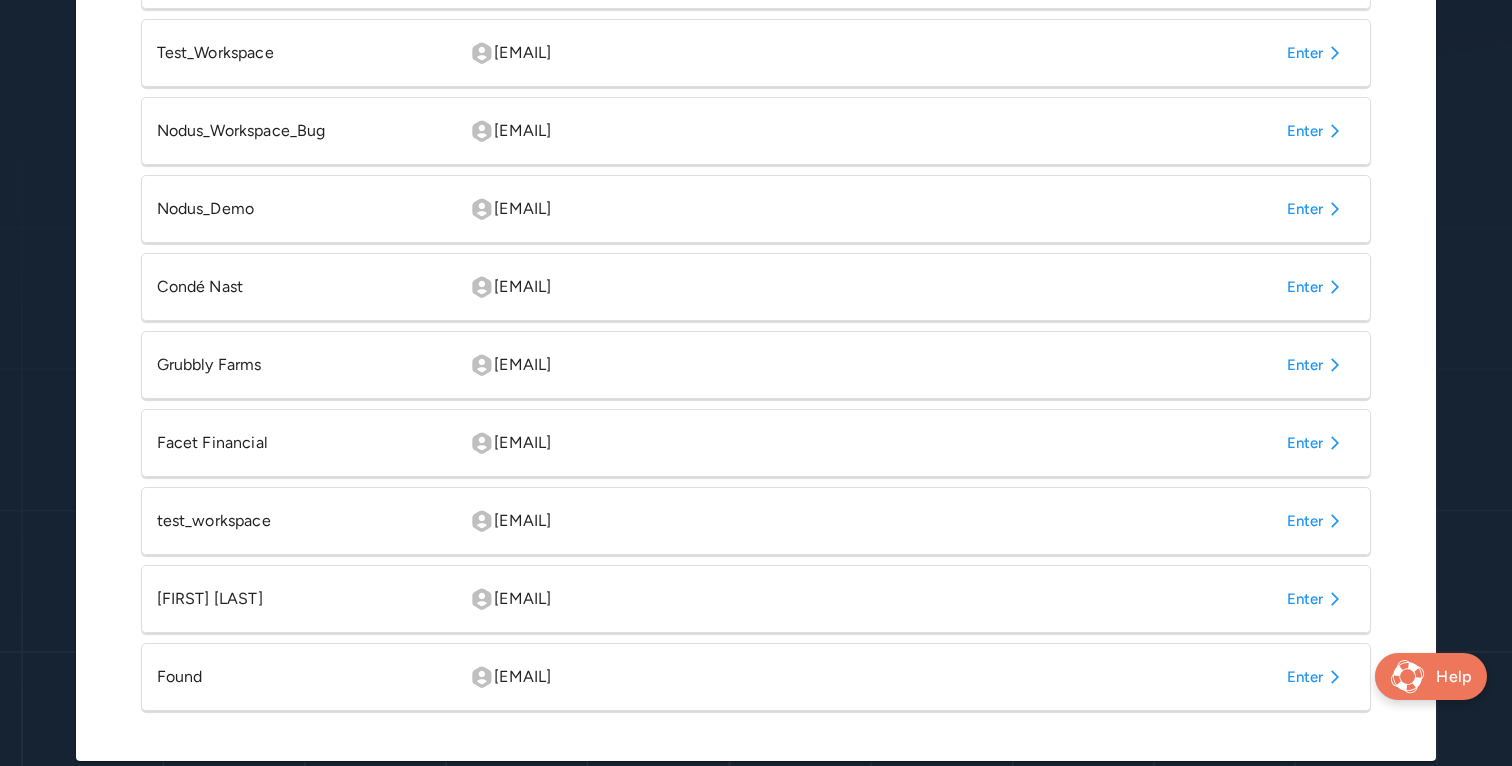 scroll, scrollTop: 0, scrollLeft: 0, axis: both 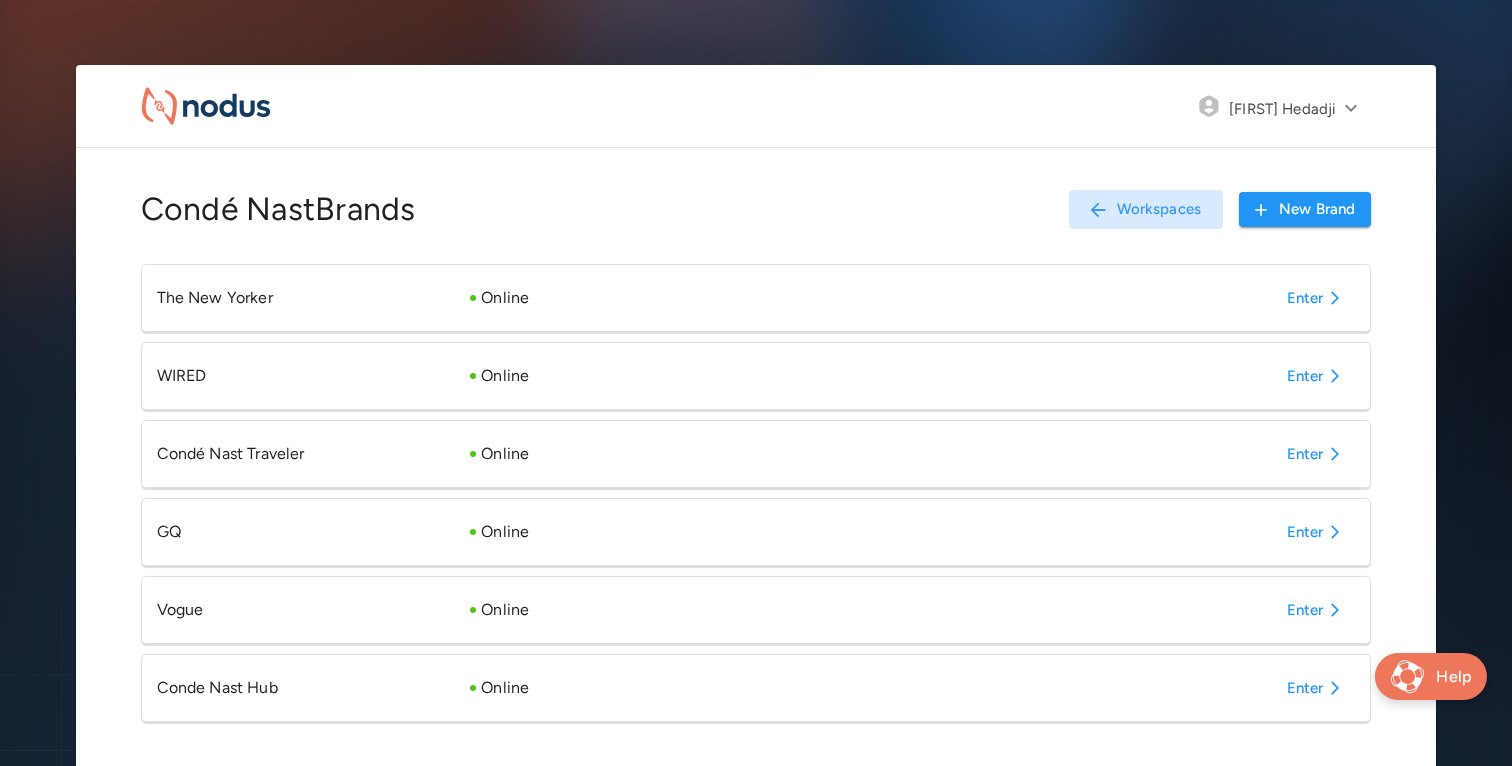 click on "Enter" at bounding box center (1317, 688) 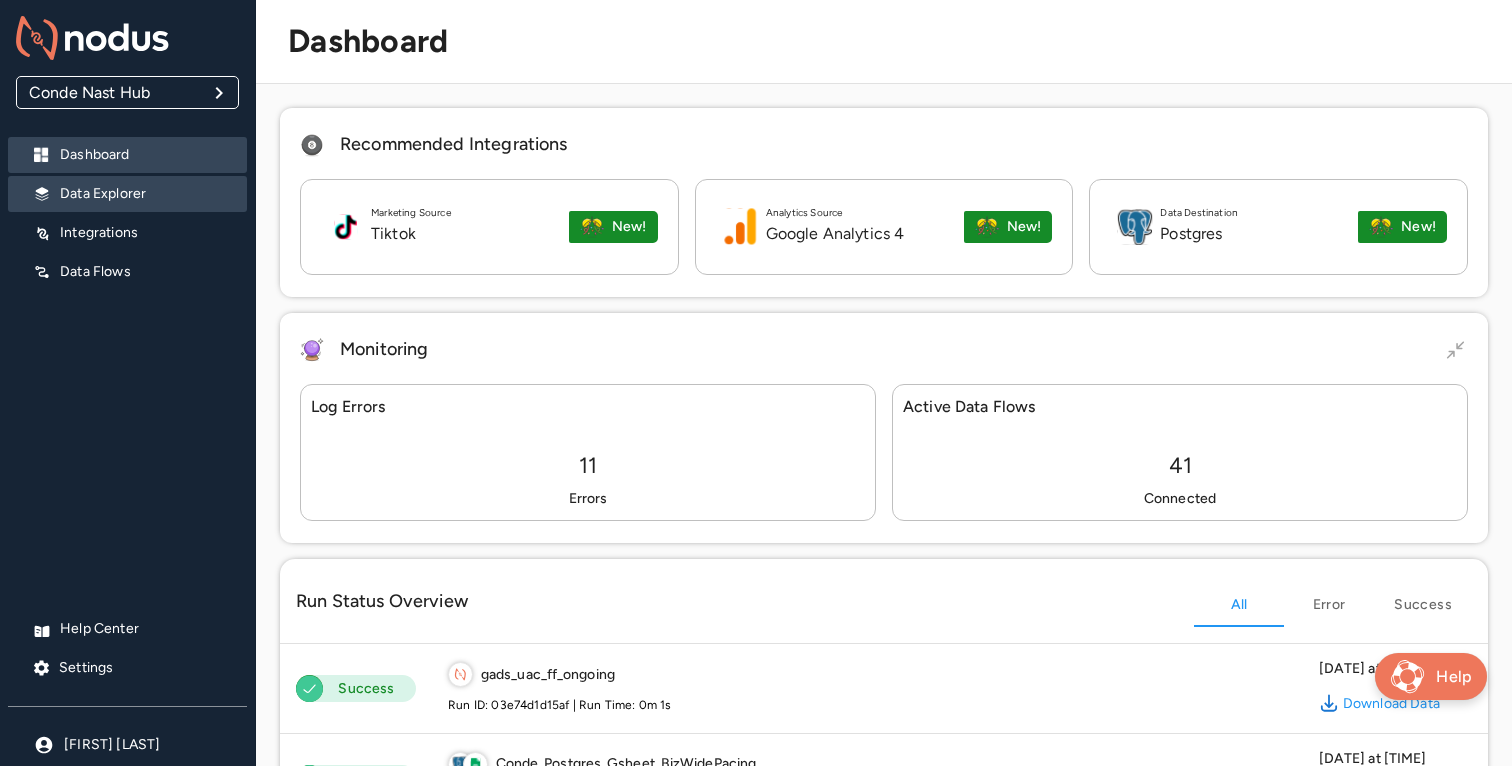 click on "Data Explorer" at bounding box center [145, 194] 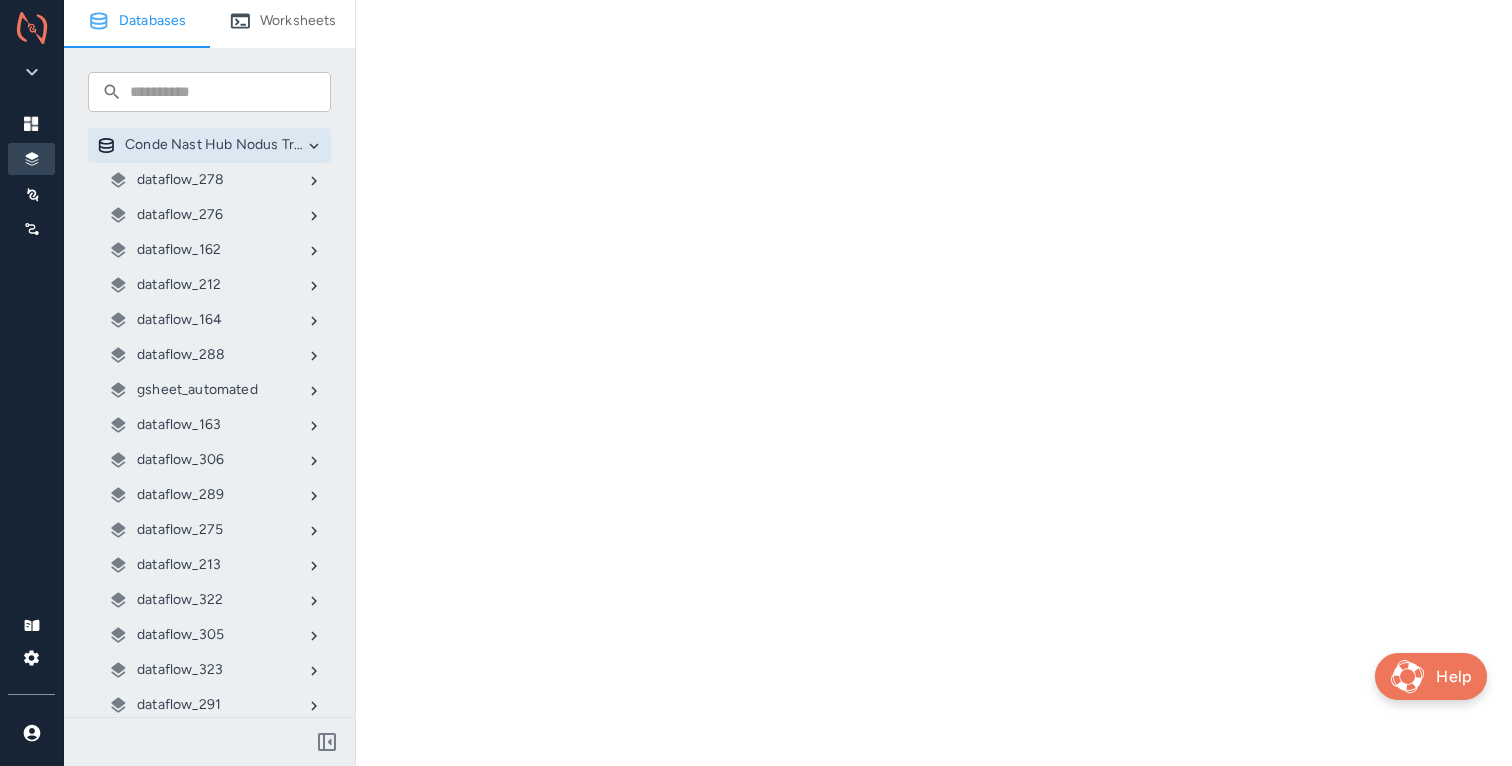 click on "gsheet_automated" at bounding box center [197, 390] 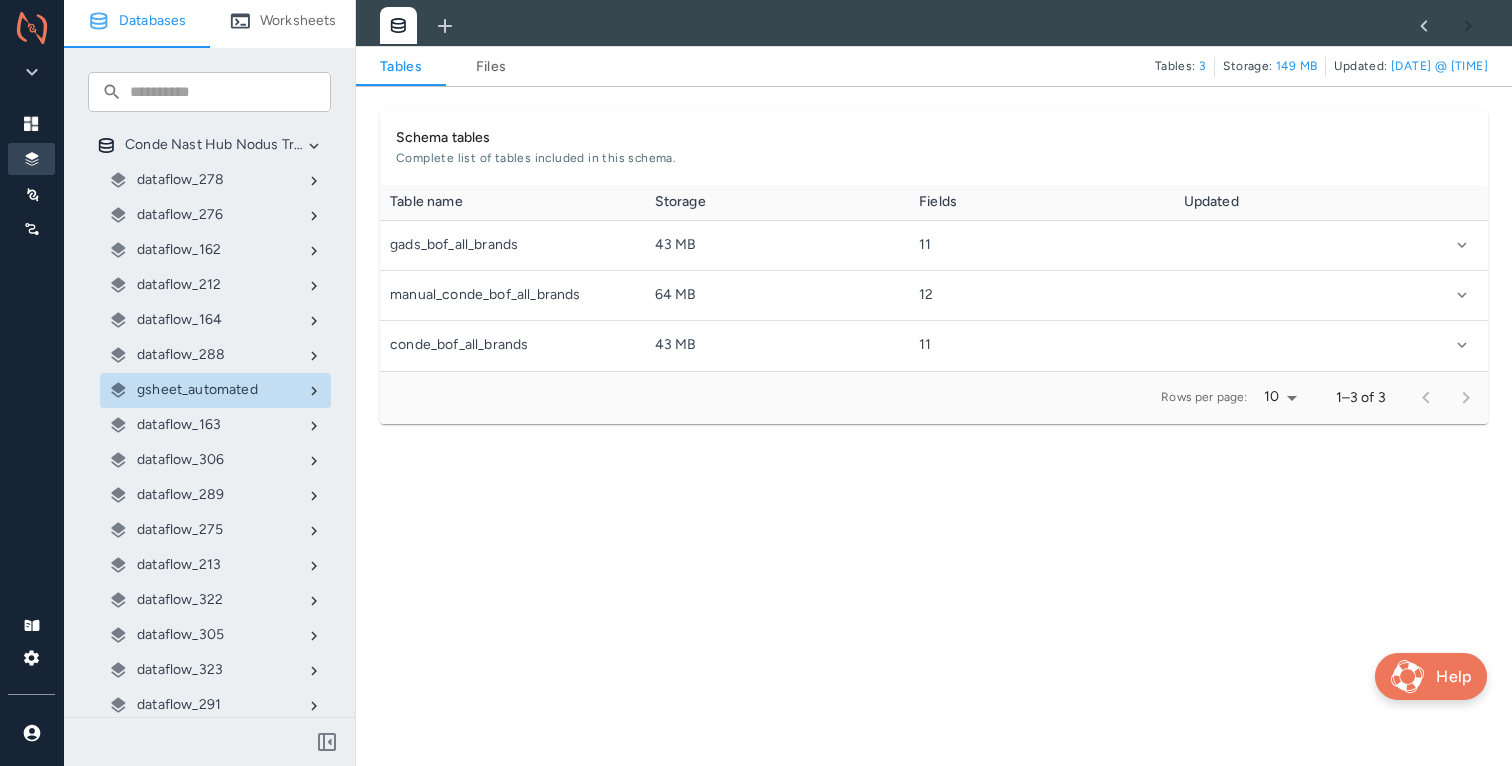 scroll, scrollTop: 1, scrollLeft: 1, axis: both 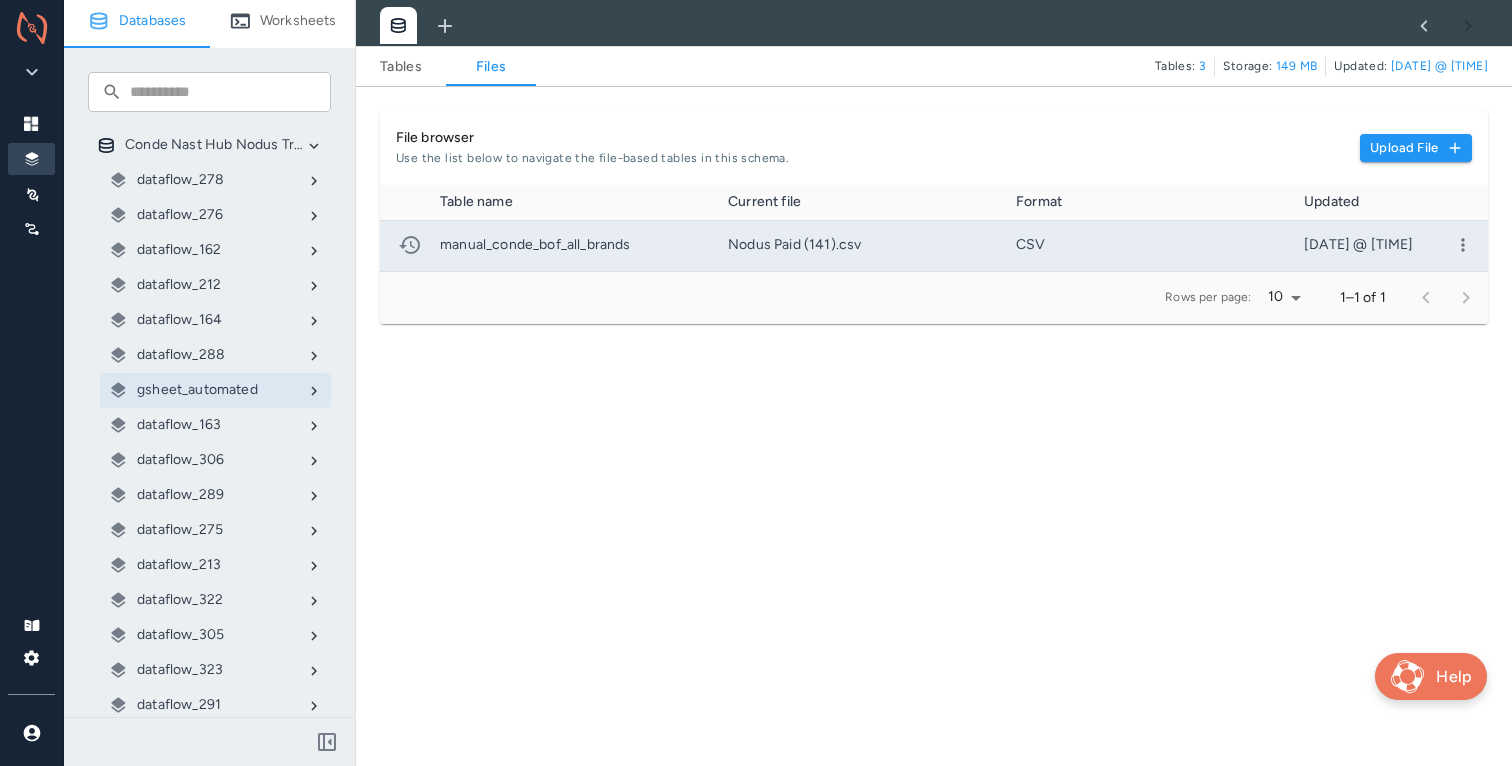 click 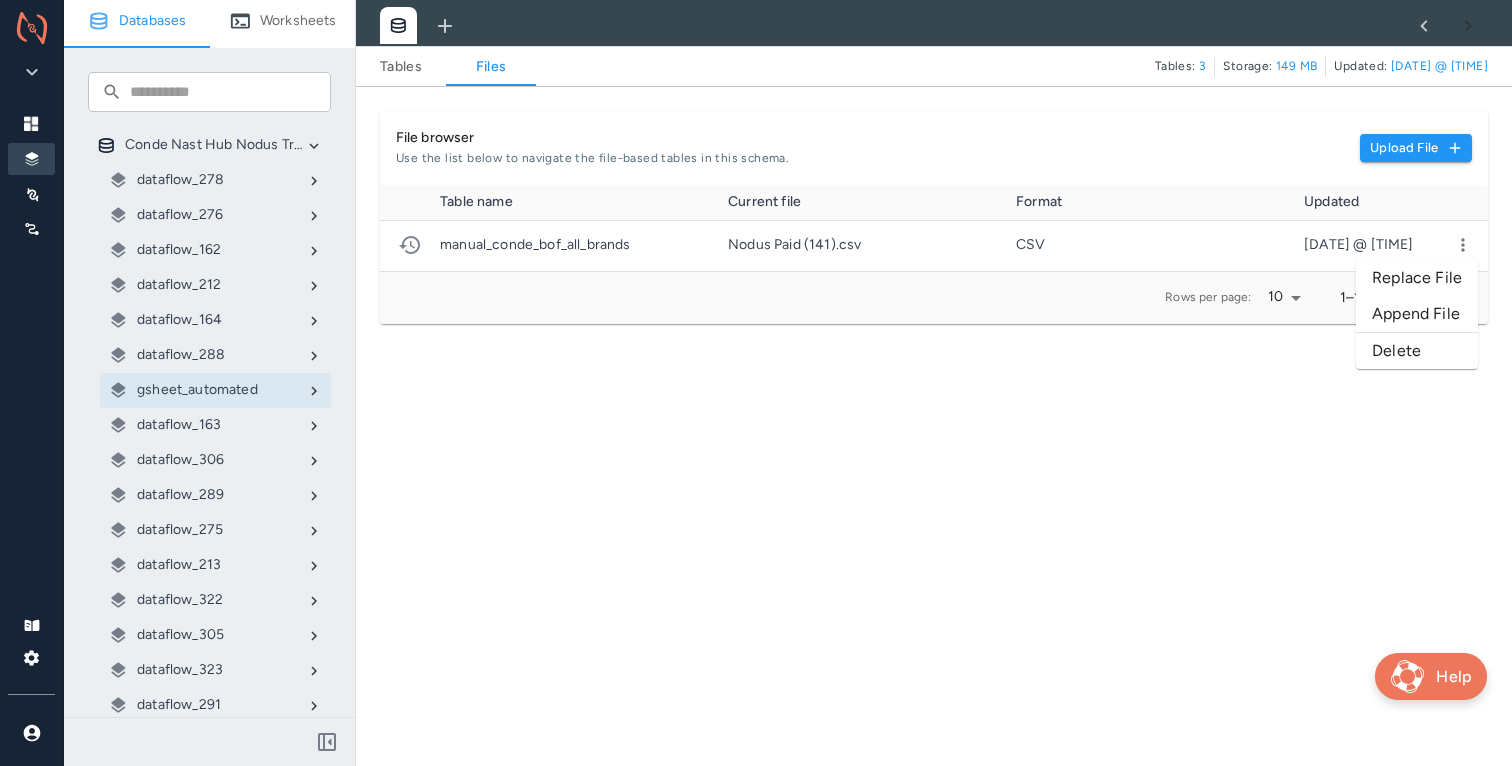 click on "Replace File" at bounding box center [1417, 278] 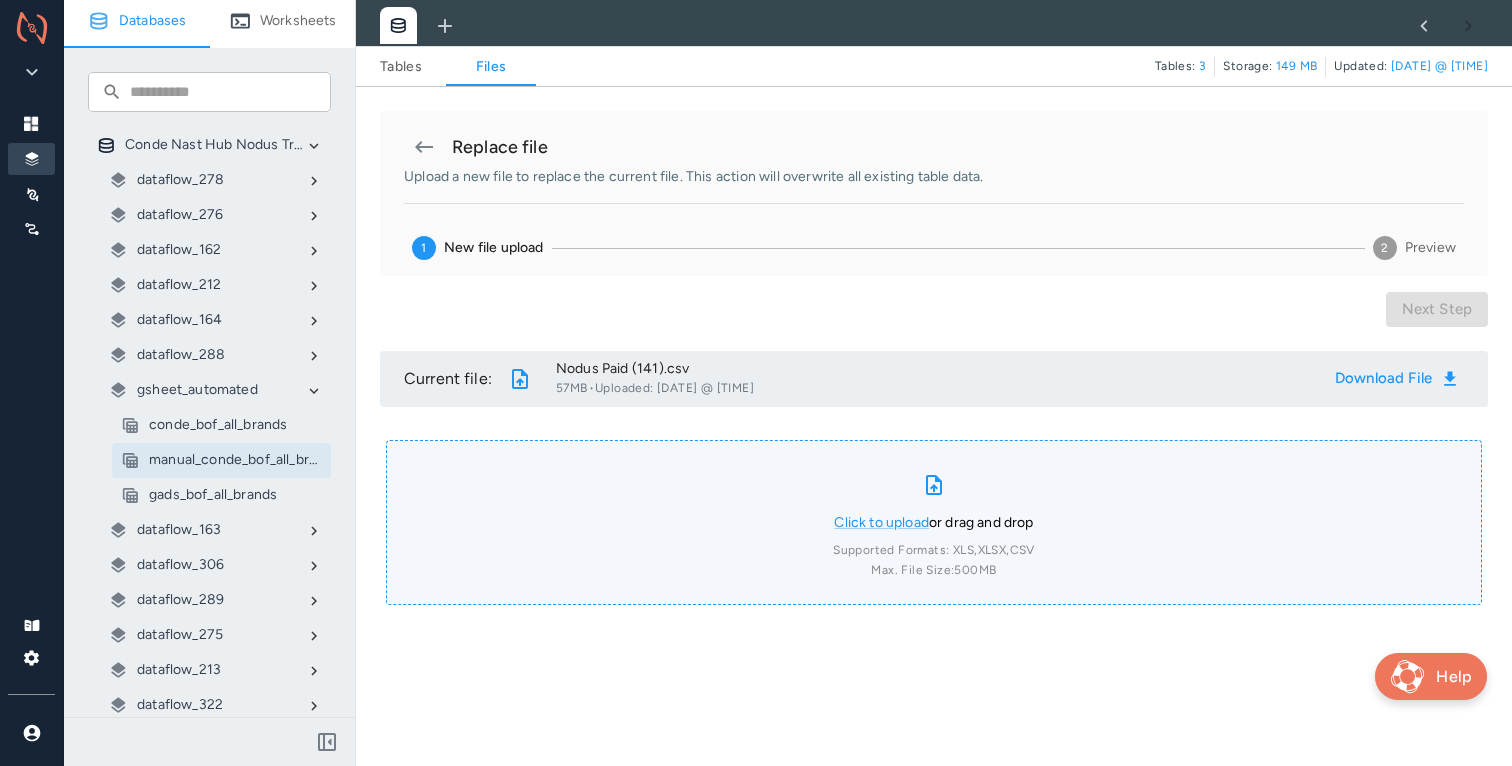 click on "Click to upload  or drag and drop Supported Formats:   XLS,  XLSX,  CSV Max. File Size:  500MB" at bounding box center (933, 523) 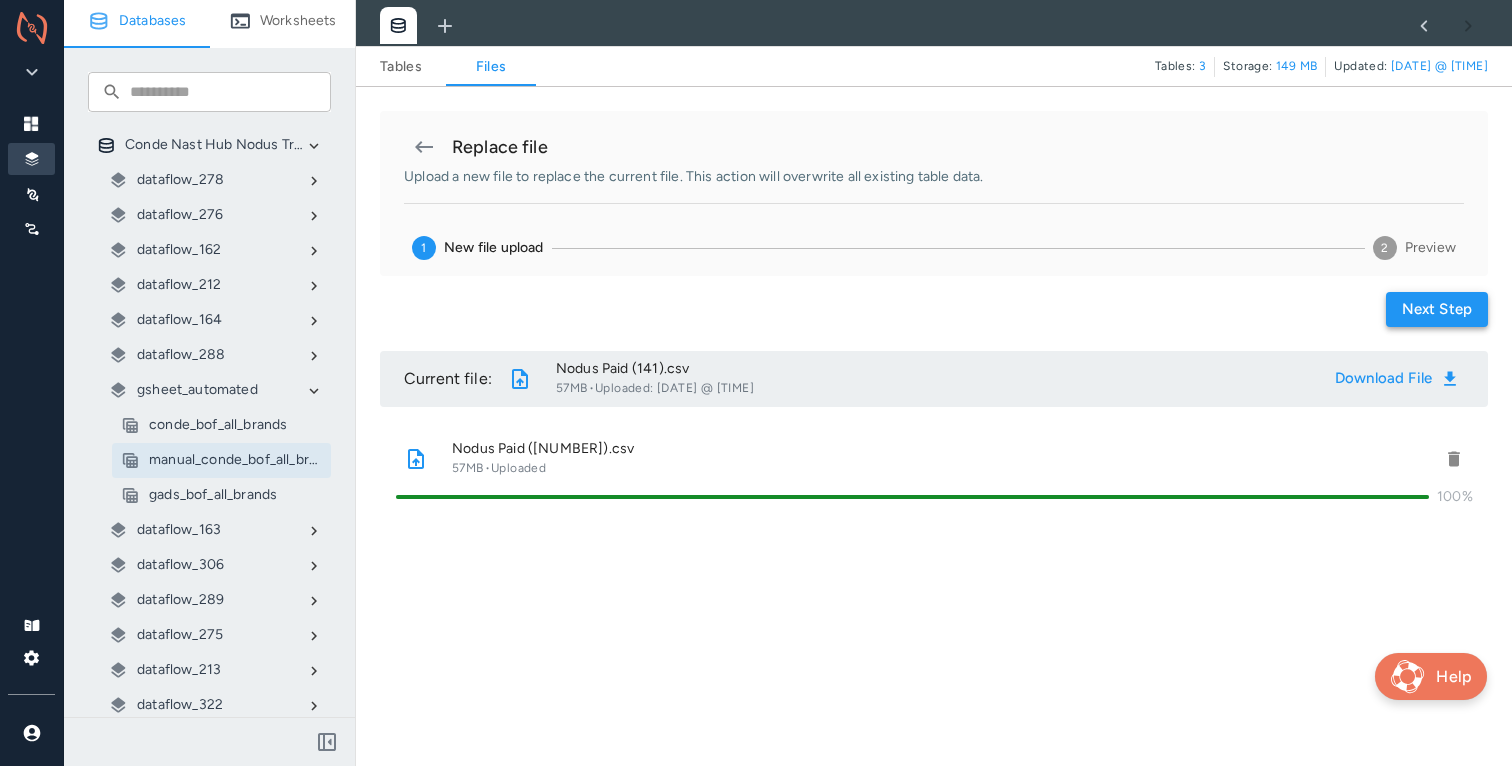 click on "Next step" at bounding box center [1437, 309] 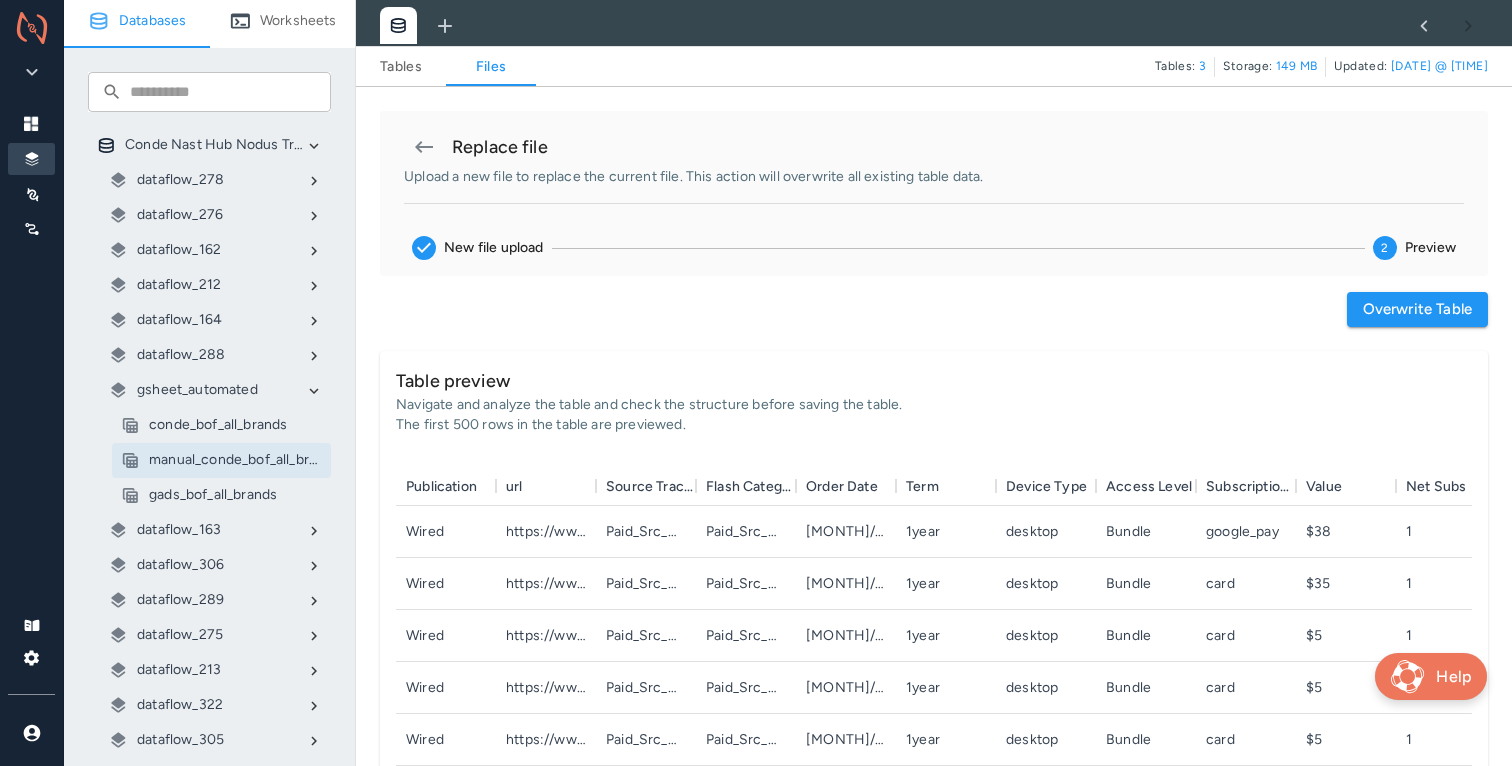 scroll, scrollTop: 1, scrollLeft: 1, axis: both 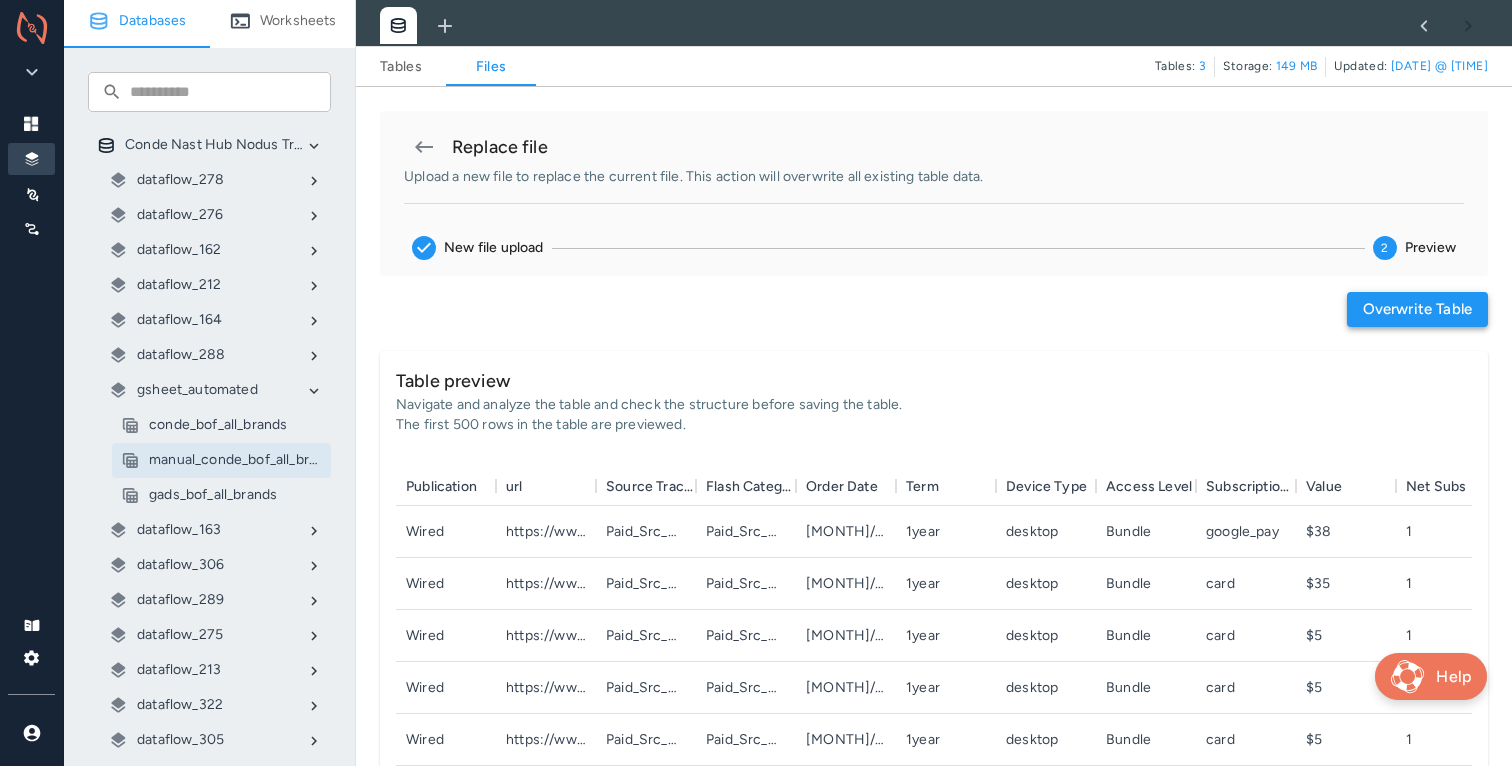 click on "Overwrite table" at bounding box center [1417, 309] 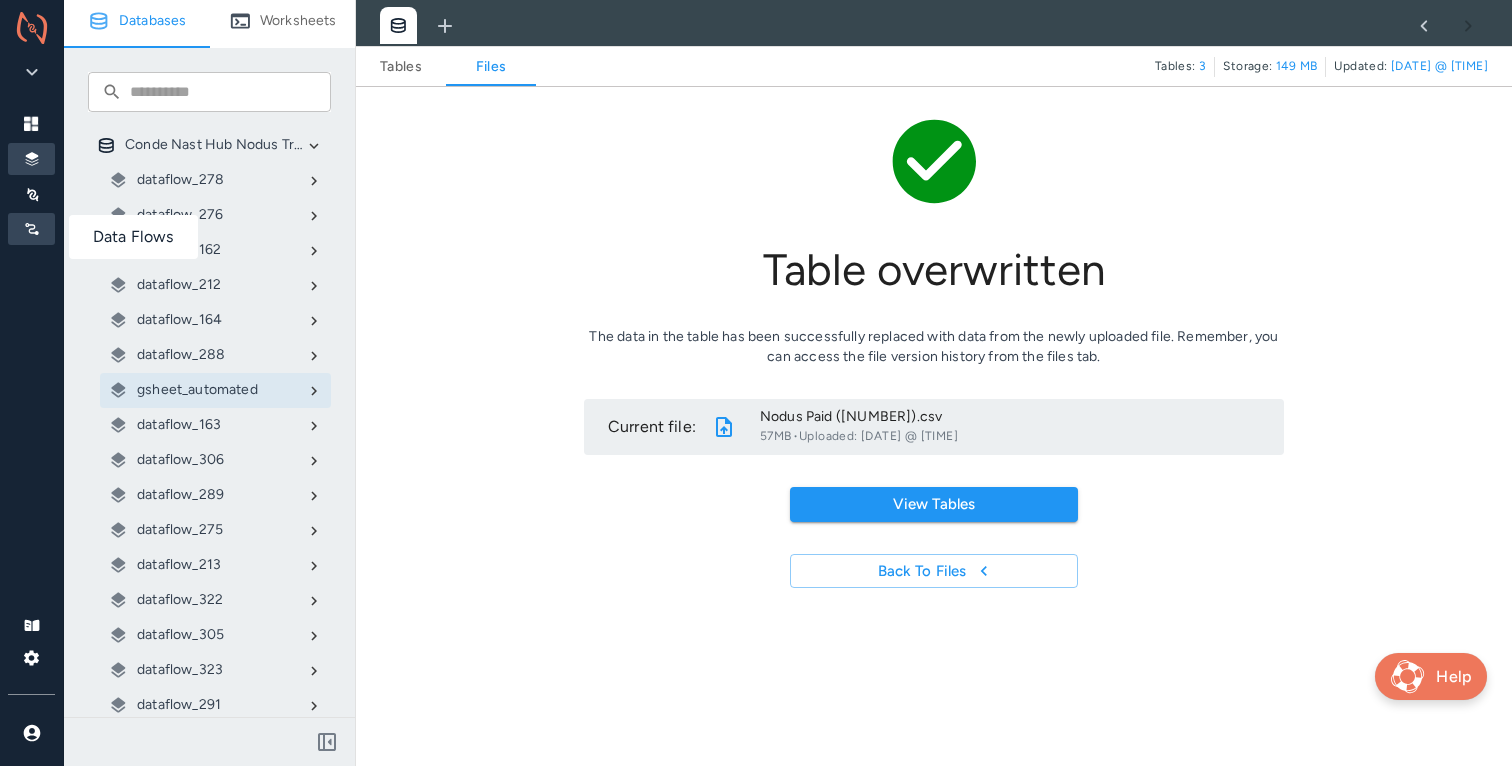 click at bounding box center [31, 229] 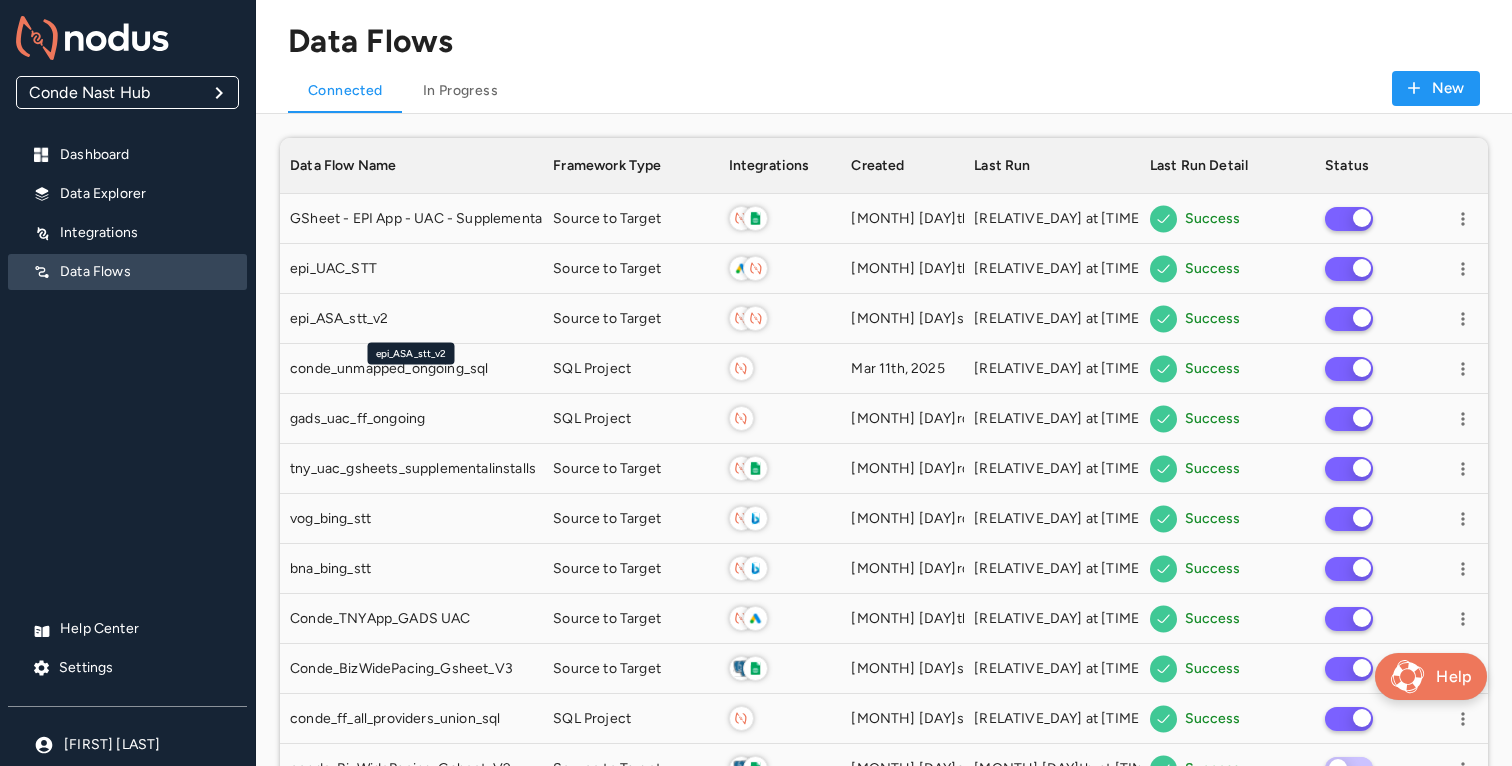 scroll, scrollTop: 1, scrollLeft: 1, axis: both 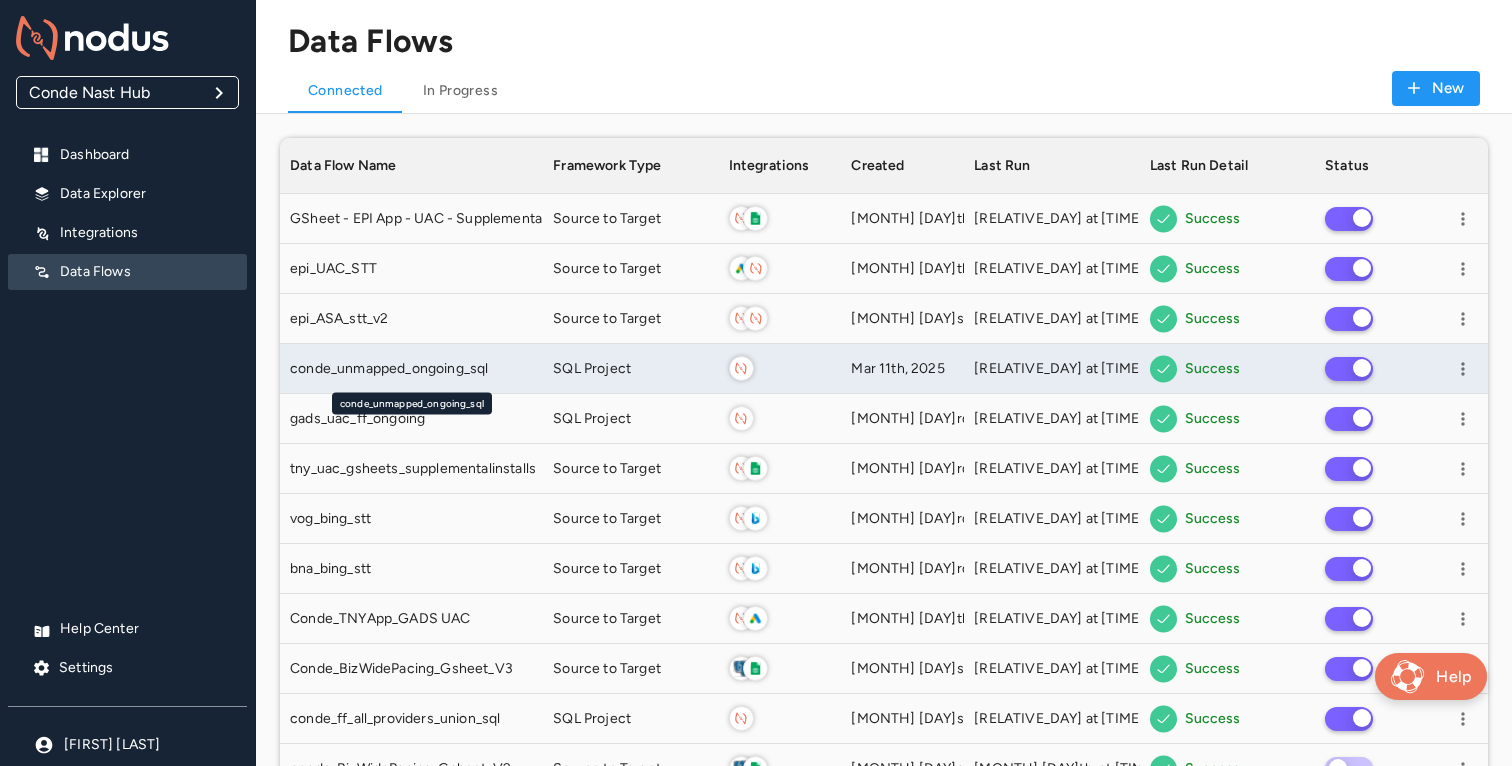 click on "conde_unmapped_ongoing_sql" at bounding box center [389, 369] 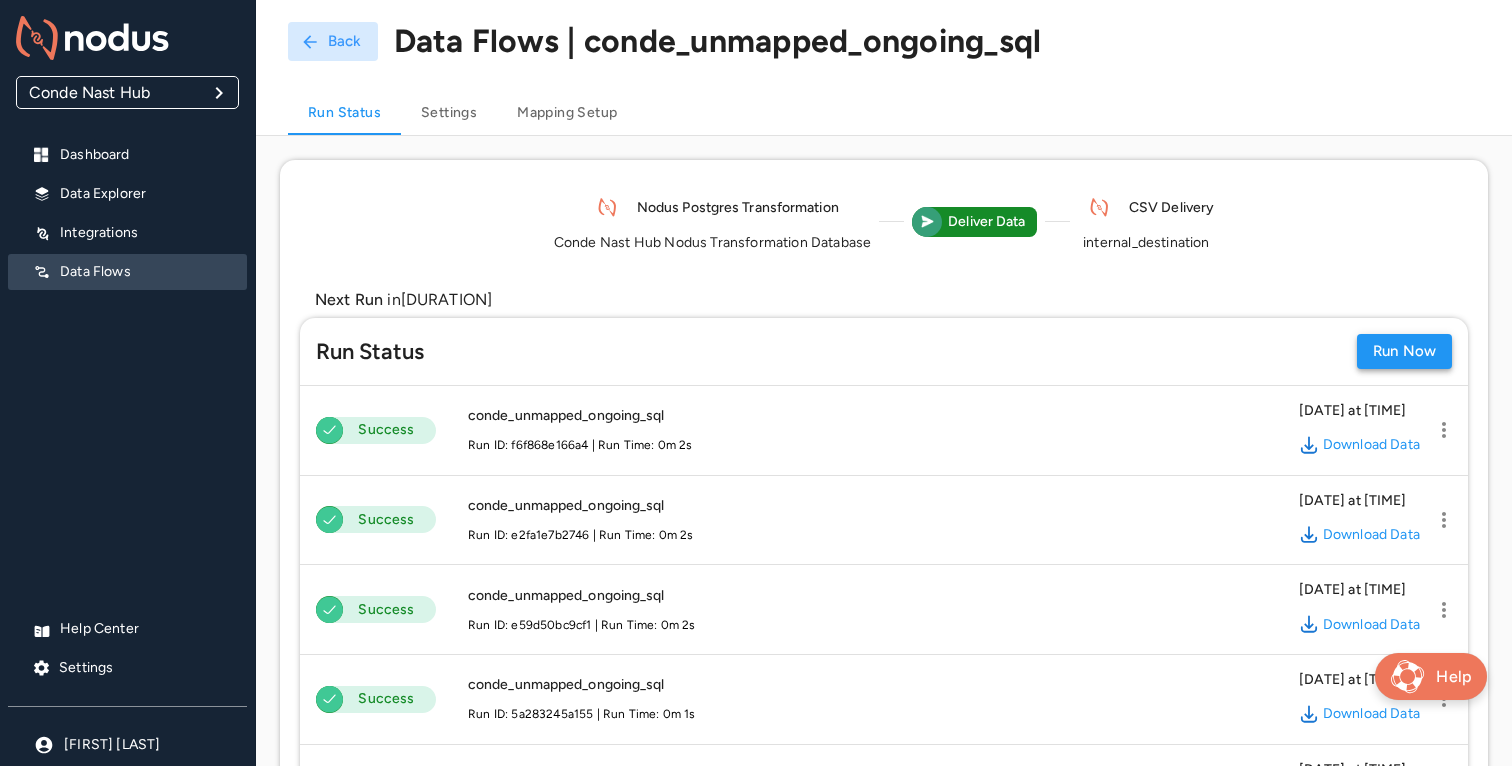 click on "Run Now" at bounding box center (1404, 351) 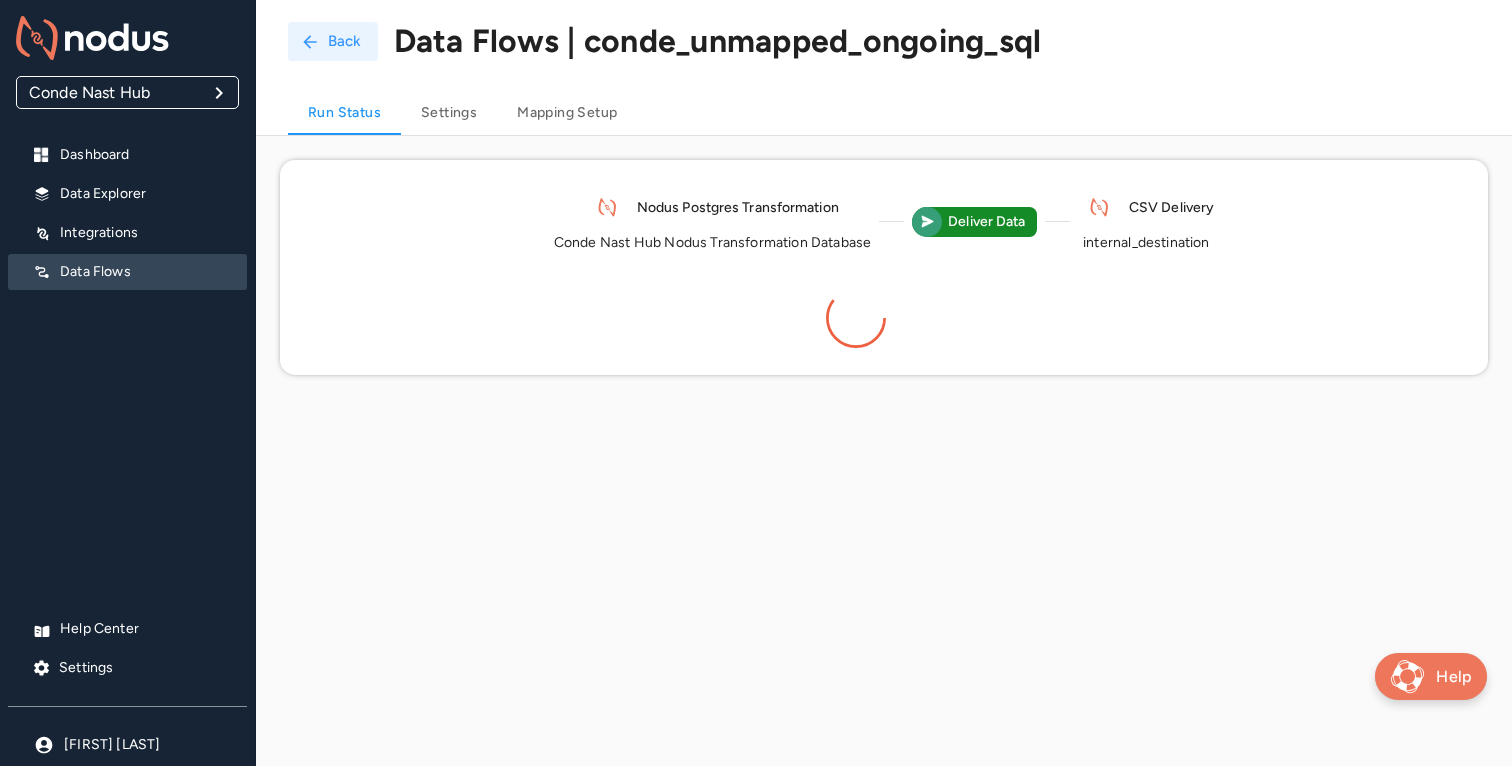 click on "Back" at bounding box center [333, 41] 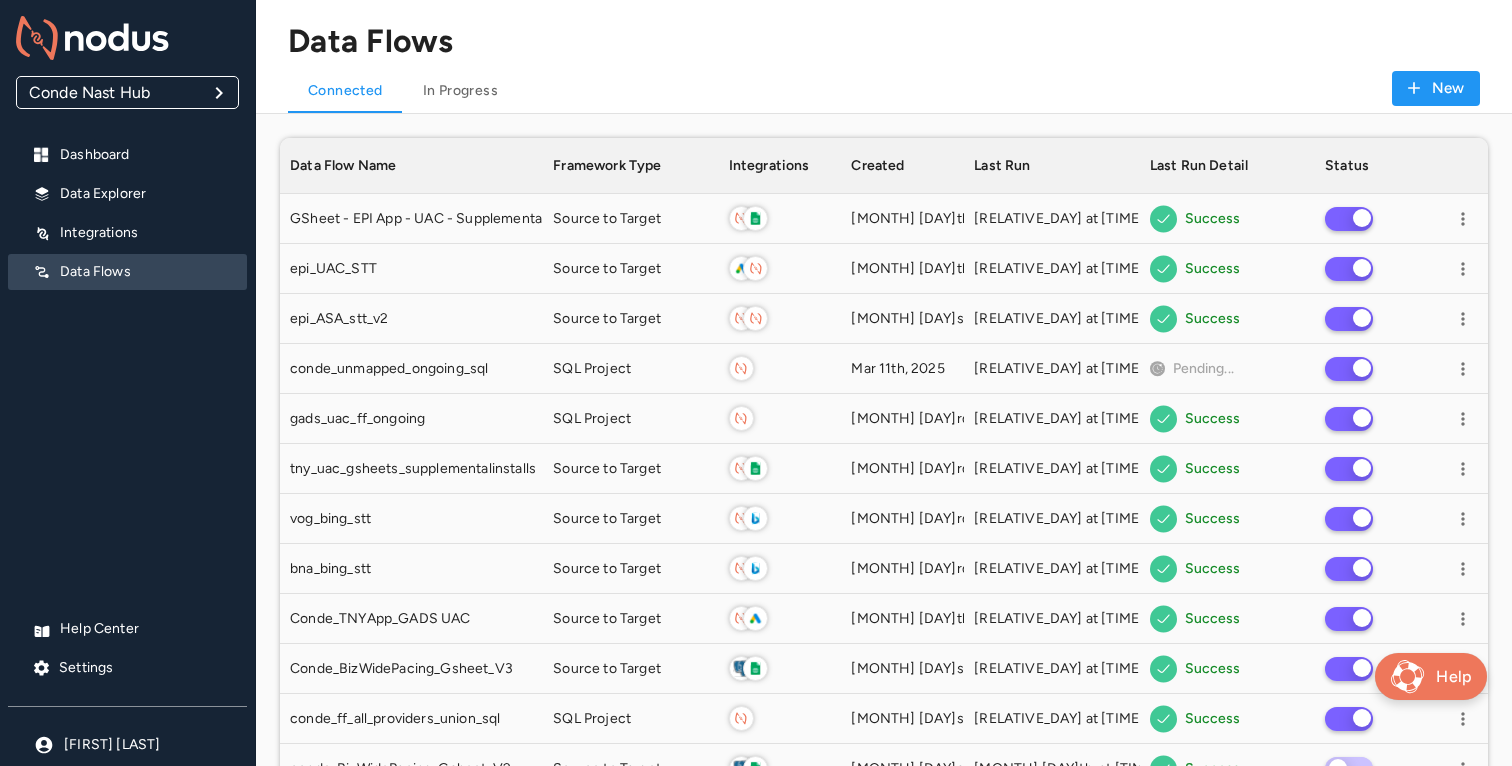 scroll, scrollTop: 1, scrollLeft: 1, axis: both 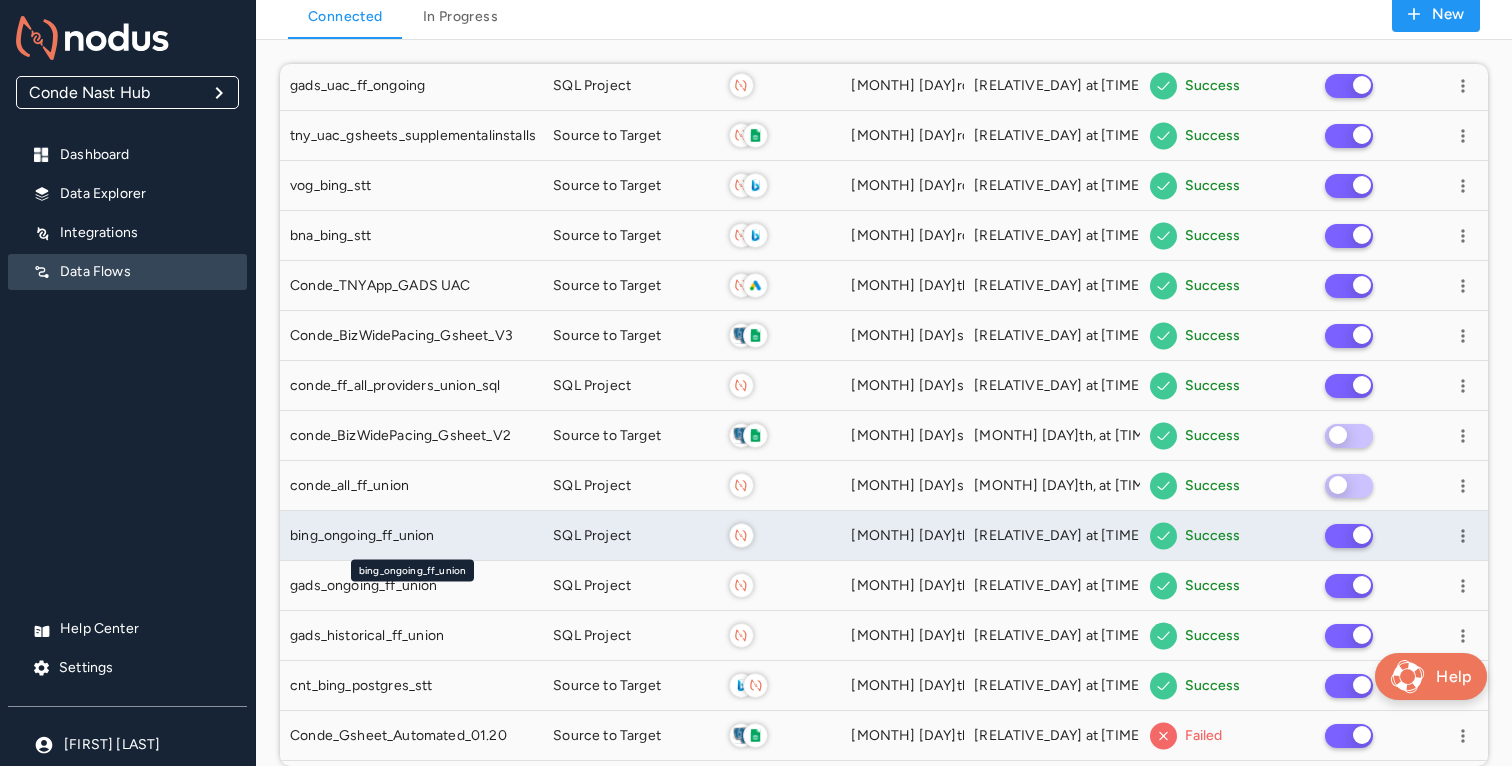 click on "bing_ongoing_ff_union" at bounding box center [411, 536] 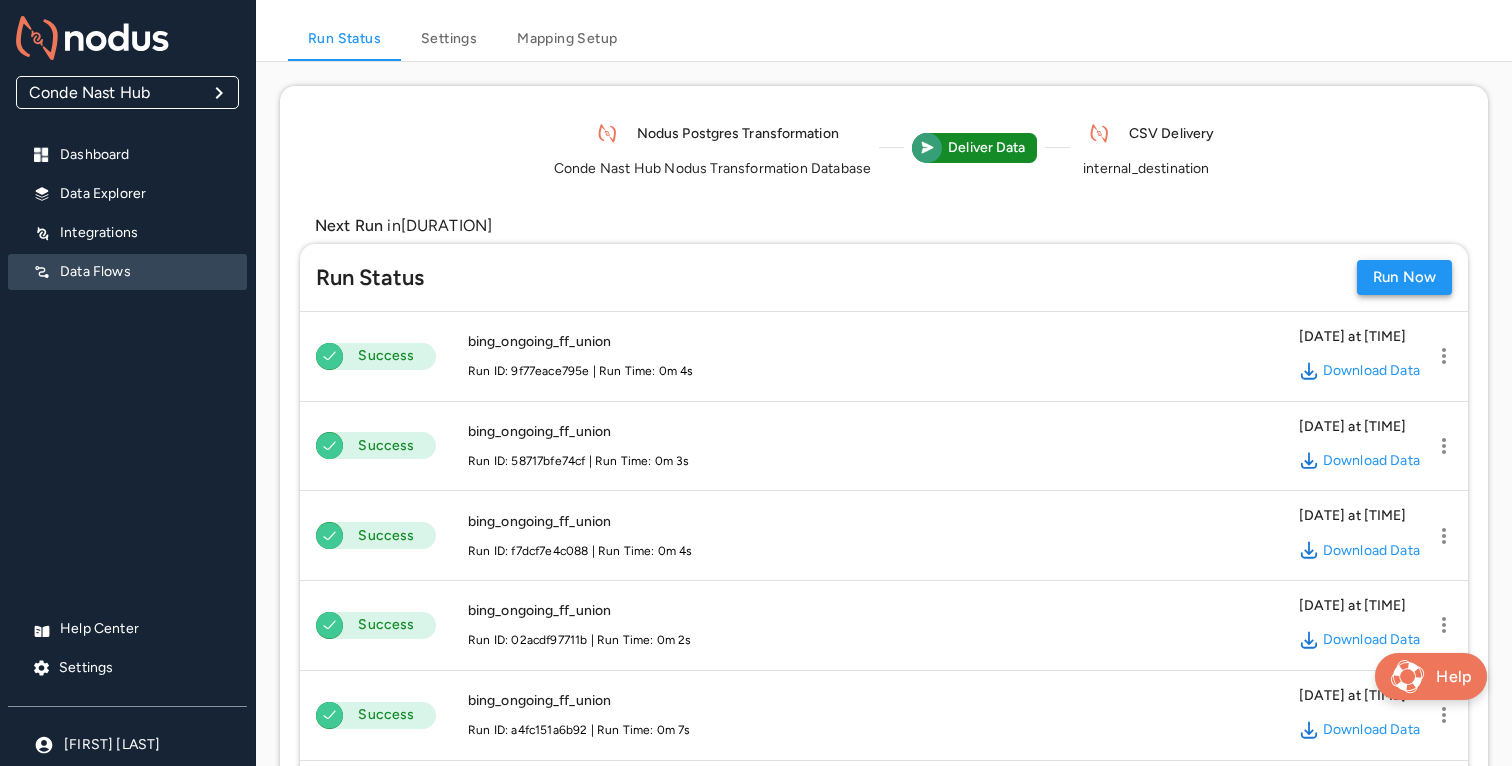 click on "Run Now" at bounding box center [1404, 277] 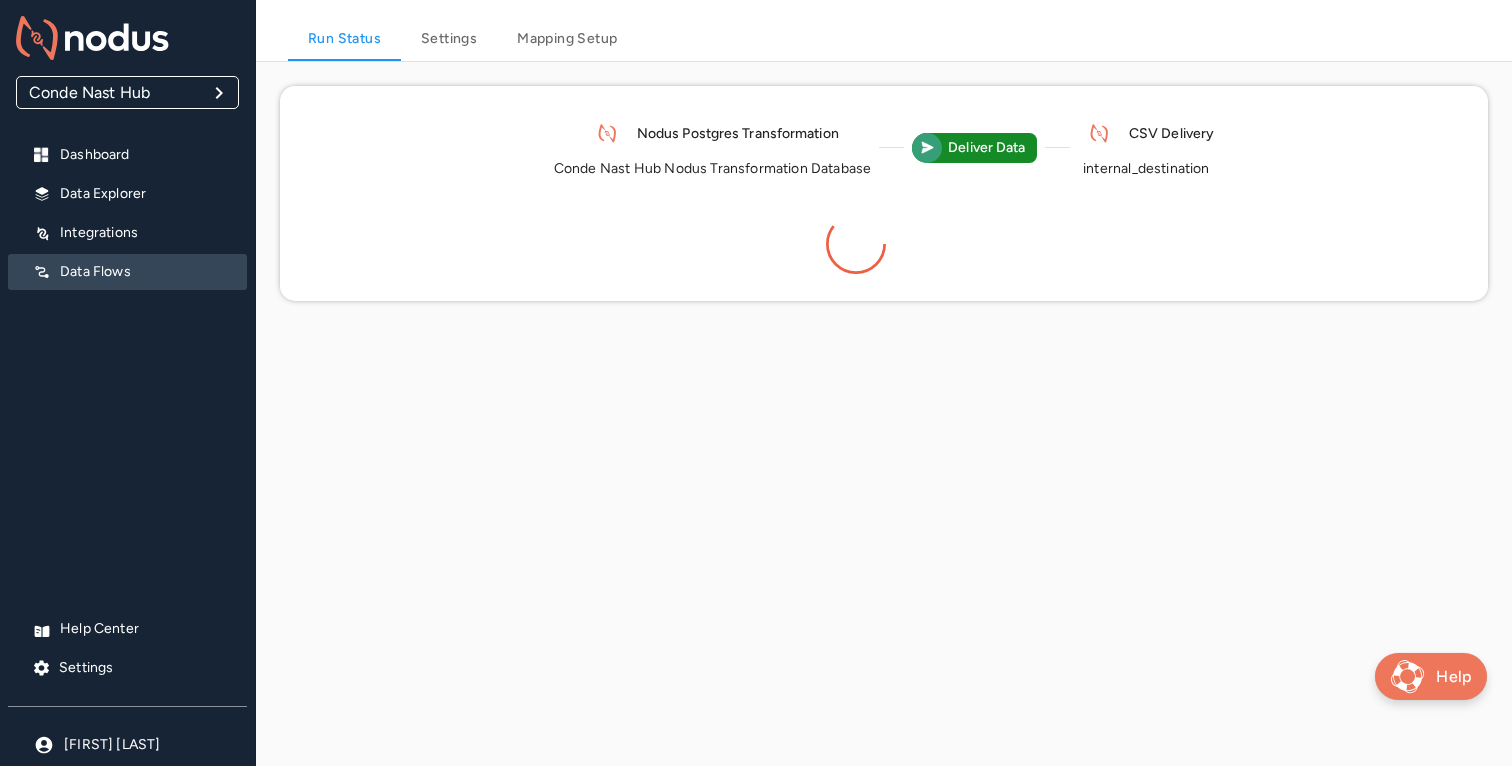 scroll, scrollTop: 0, scrollLeft: 0, axis: both 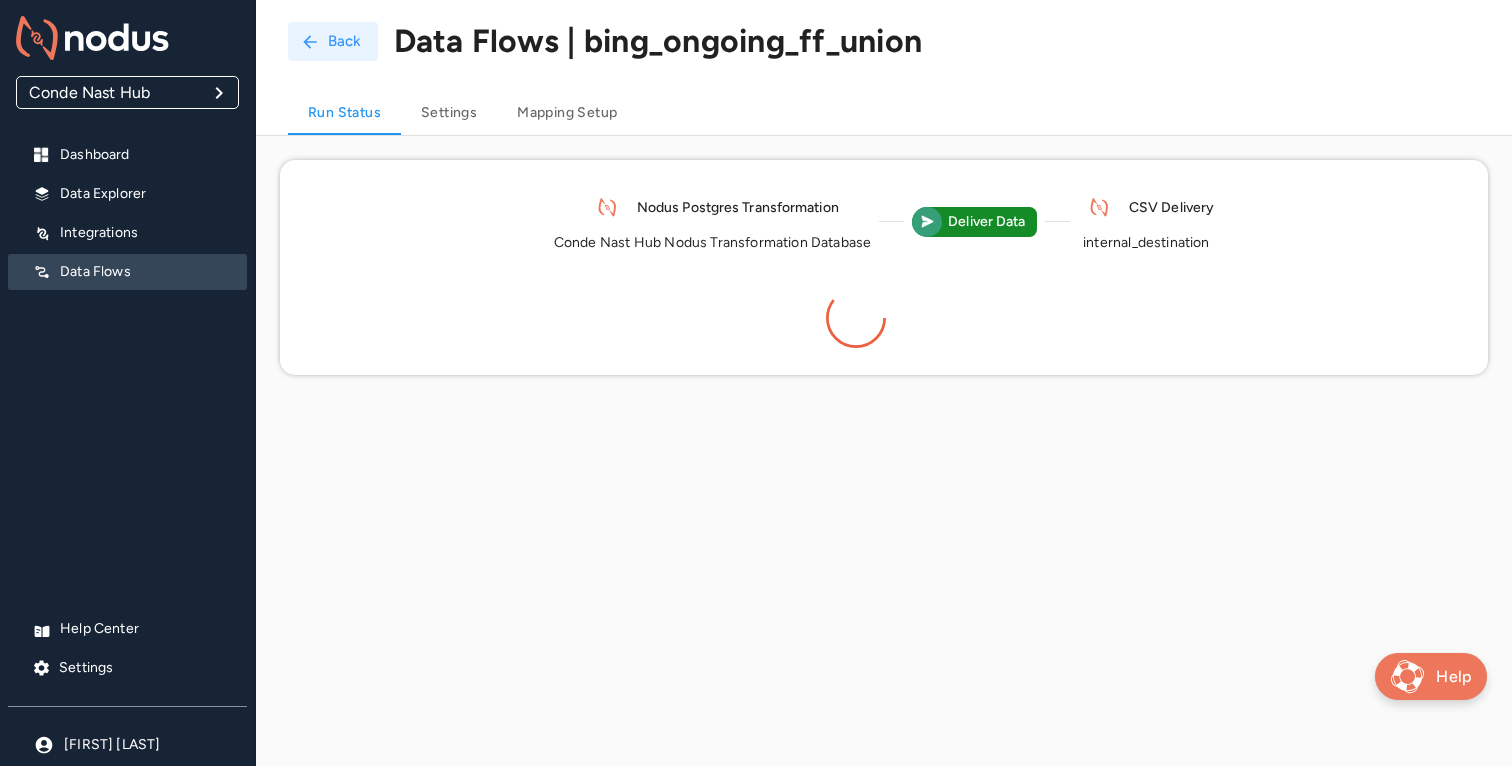click on "Back" at bounding box center [333, 41] 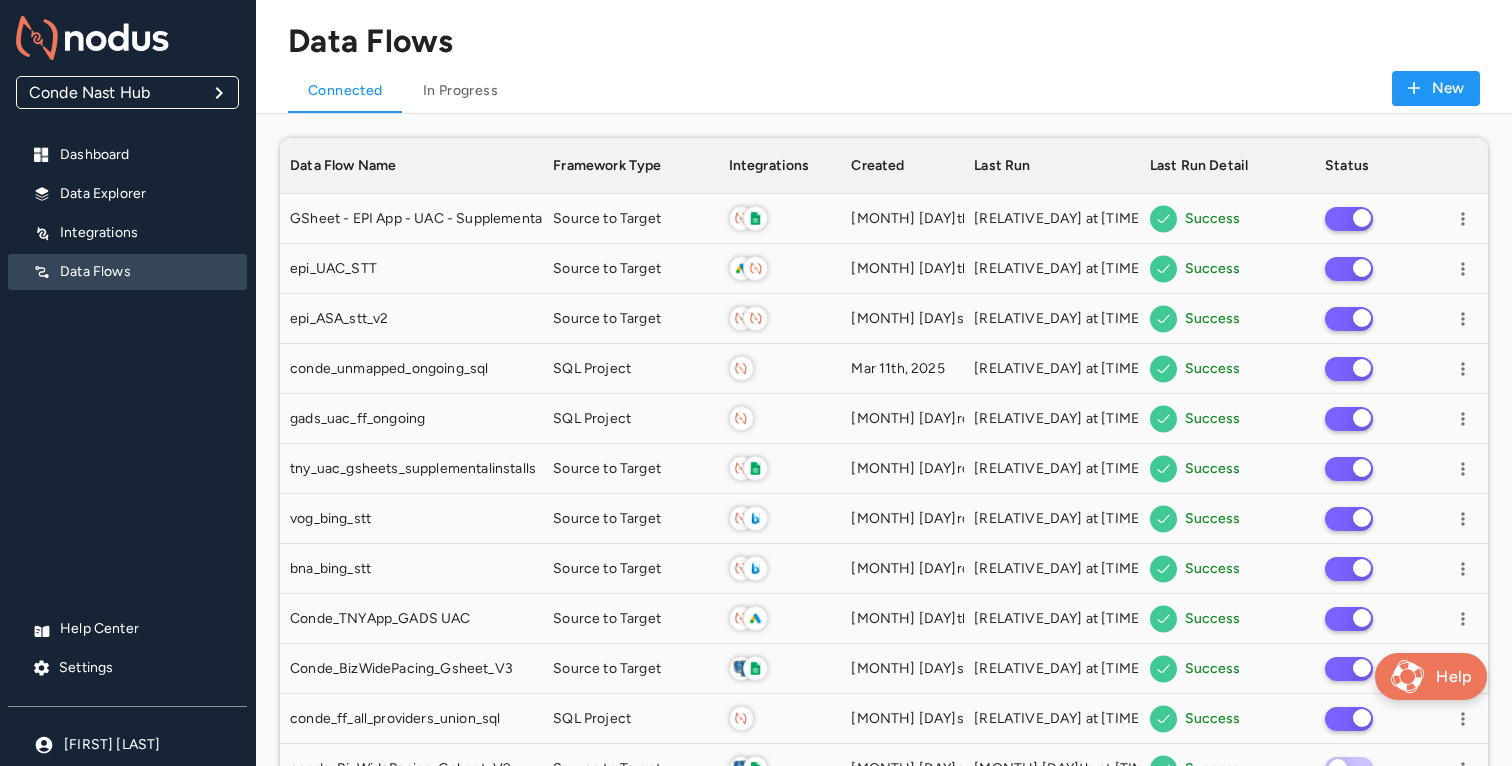 scroll, scrollTop: 1, scrollLeft: 1, axis: both 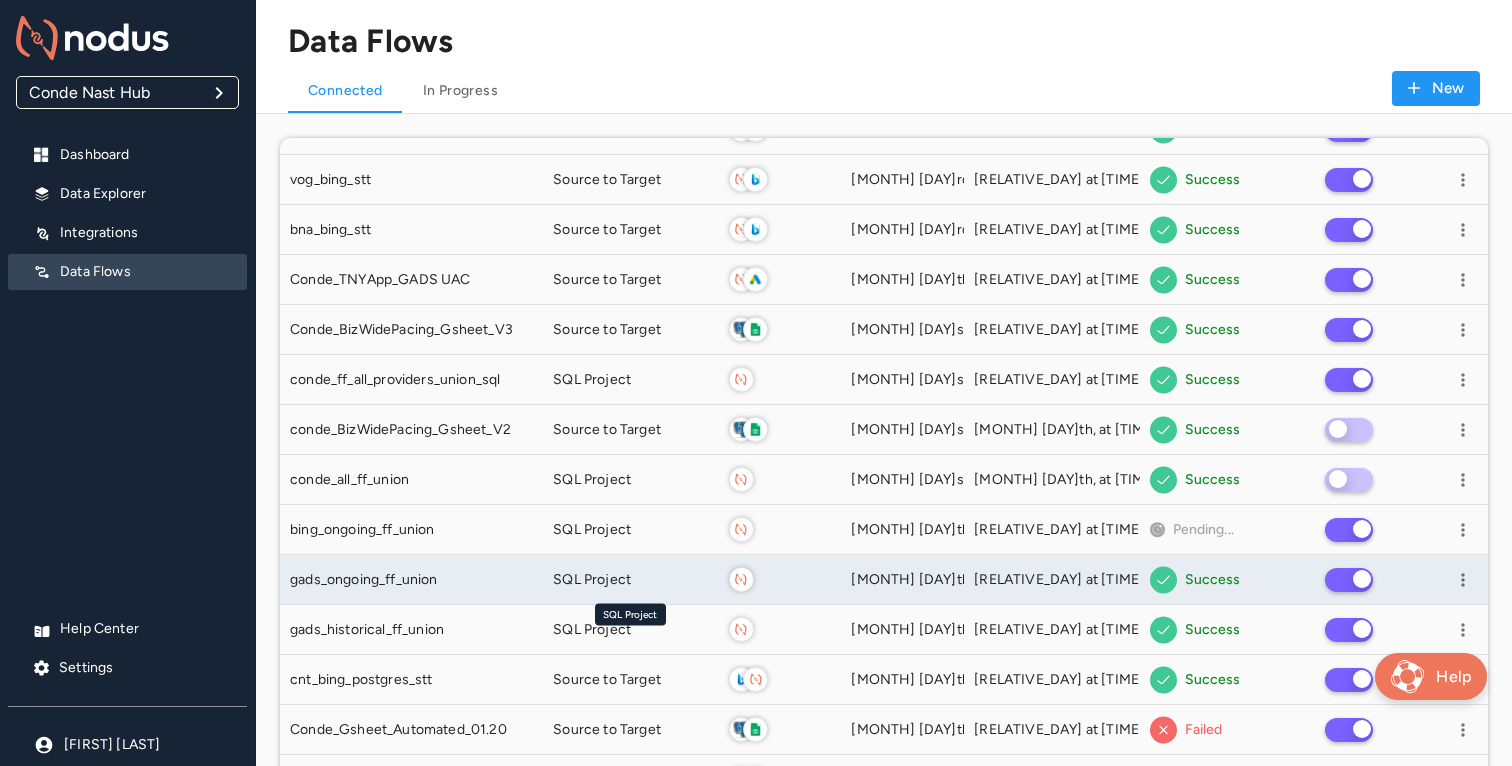 click on "SQL Project" at bounding box center [630, 580] 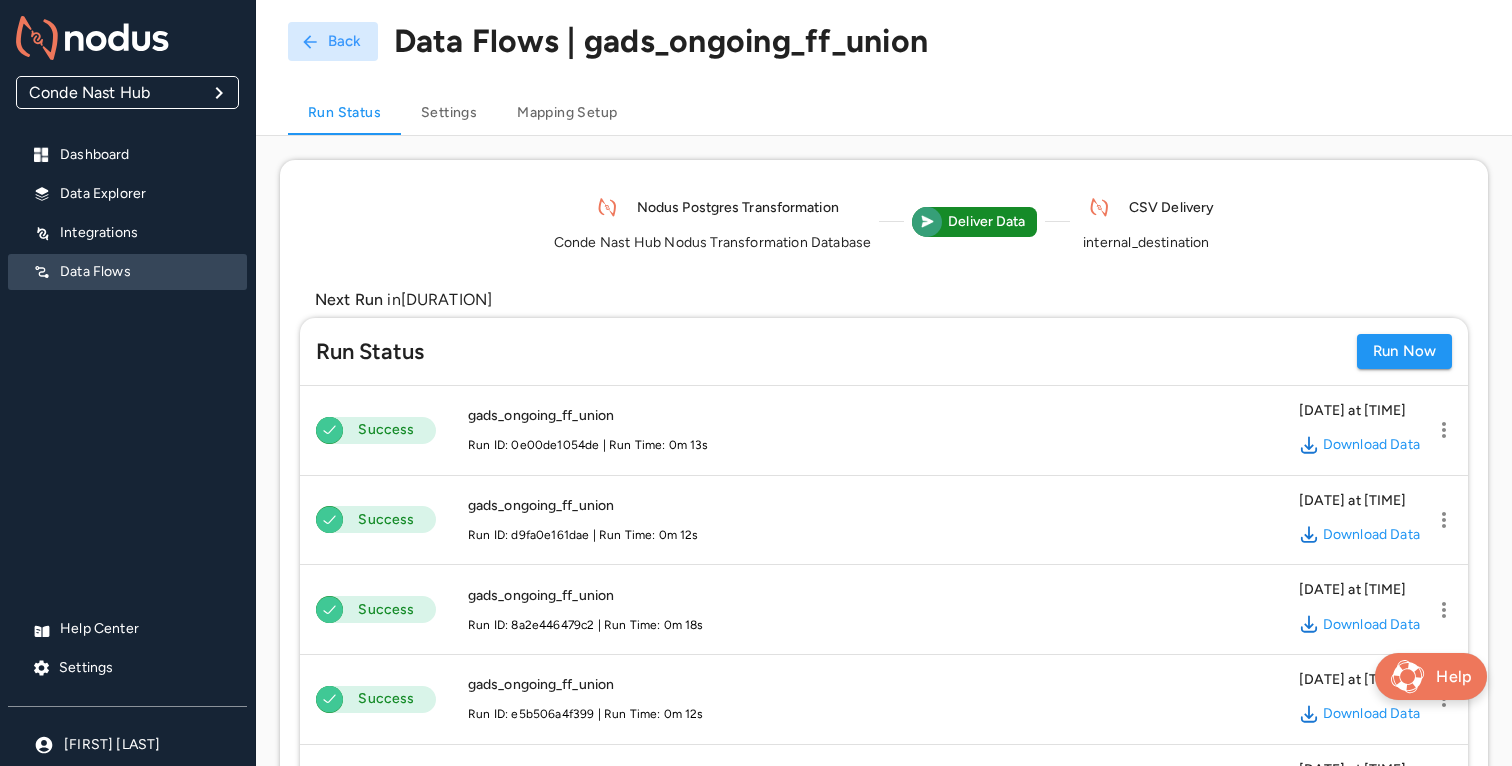 click on "Run Status Run Now" at bounding box center (884, 352) 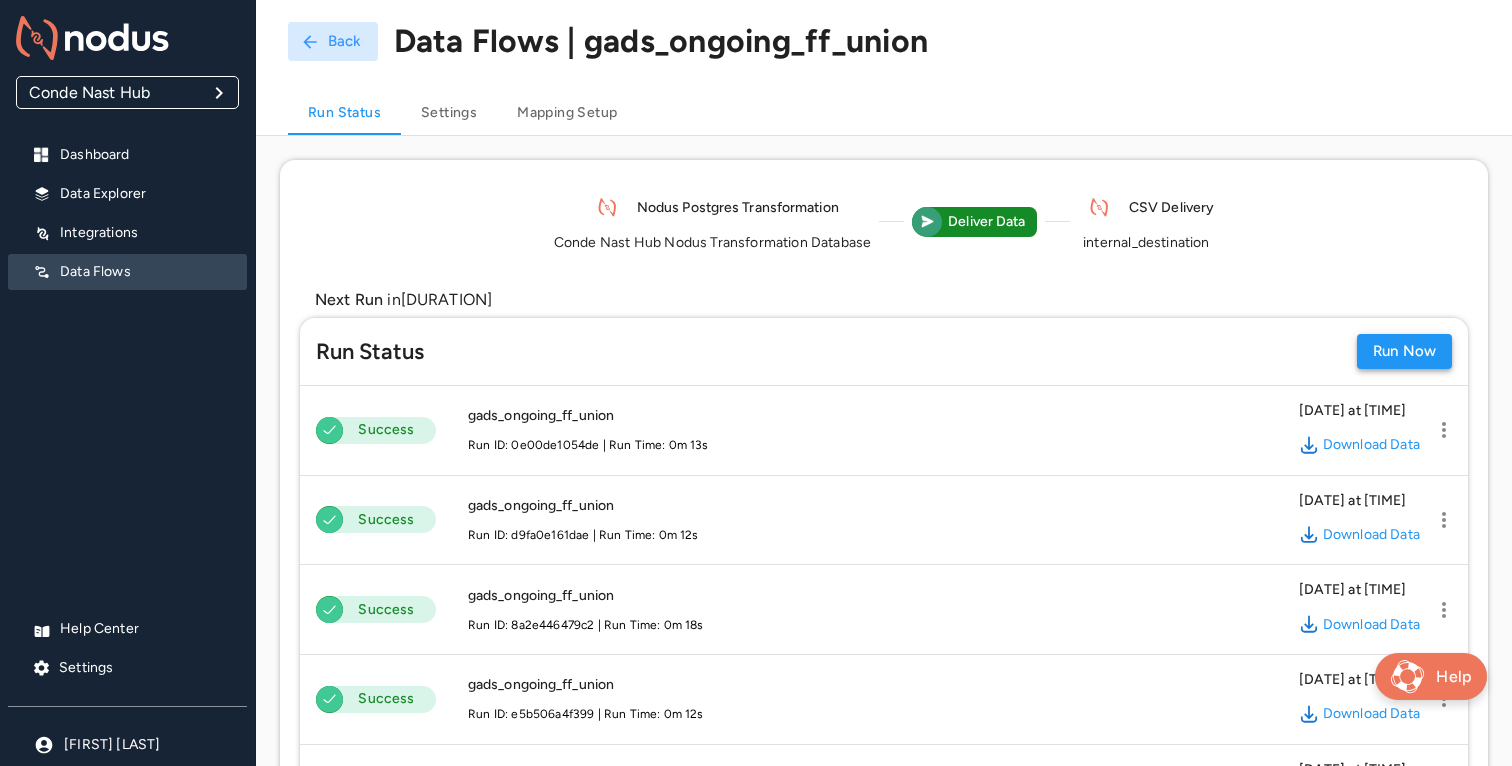 click on "Run Now" at bounding box center (1404, 351) 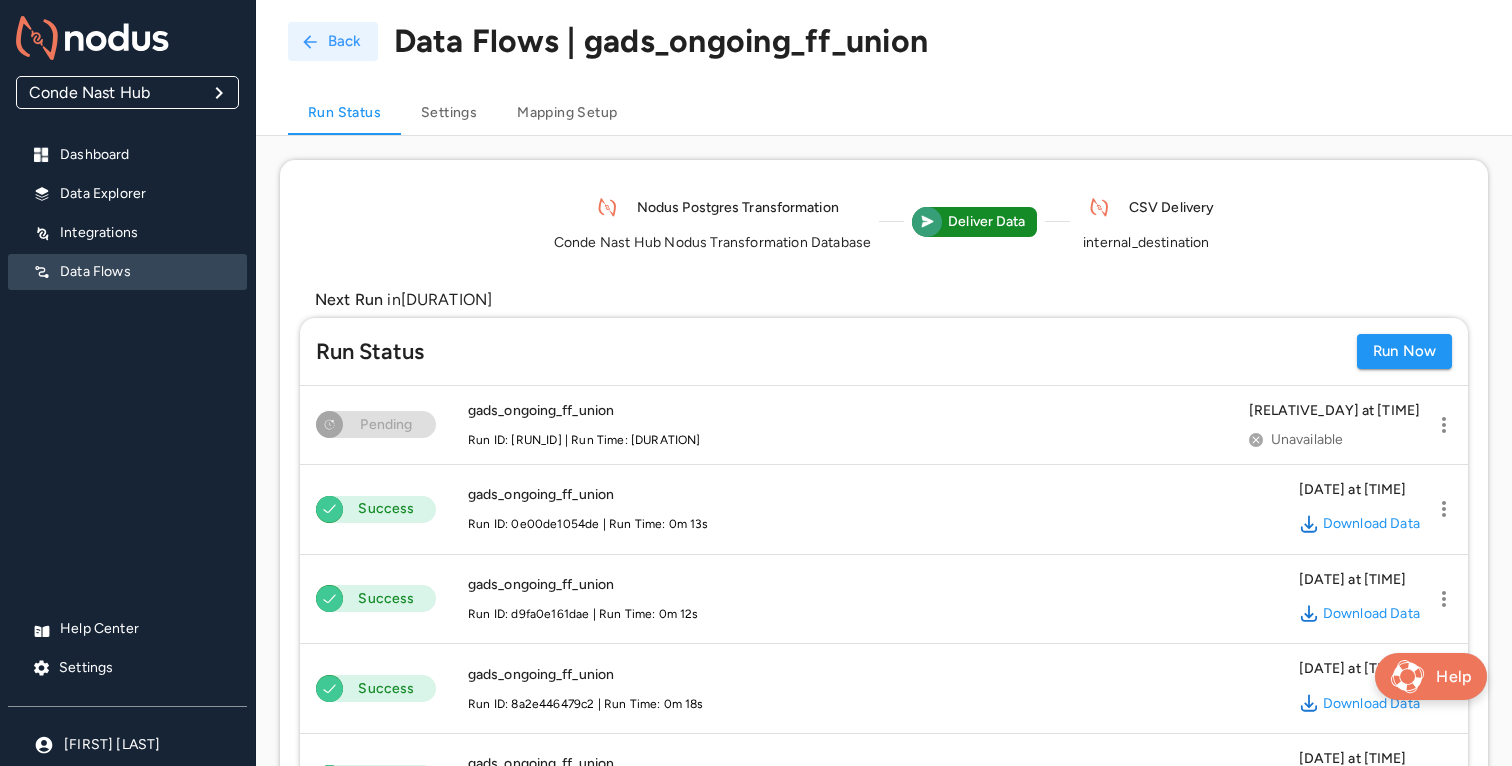 click 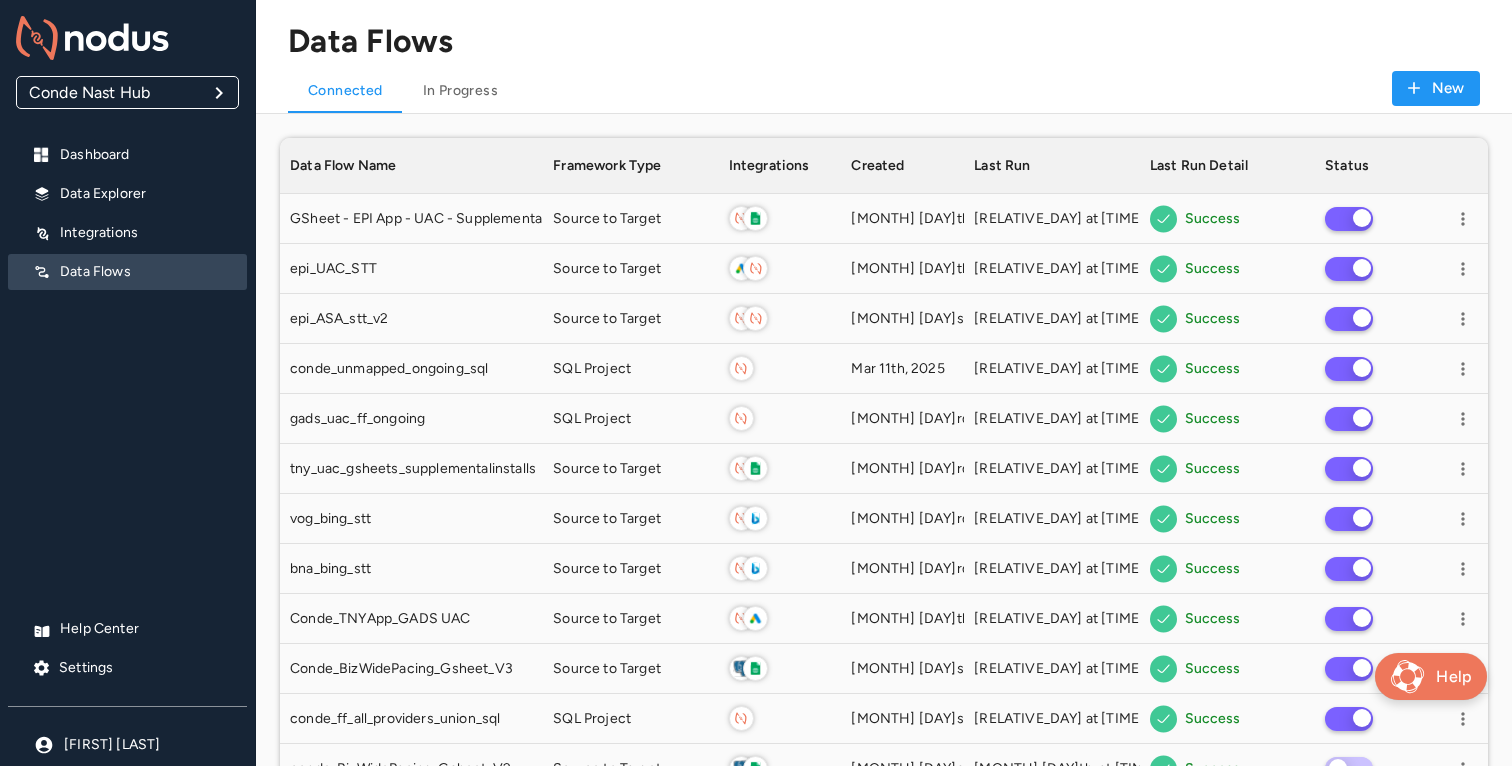 scroll, scrollTop: 1, scrollLeft: 1, axis: both 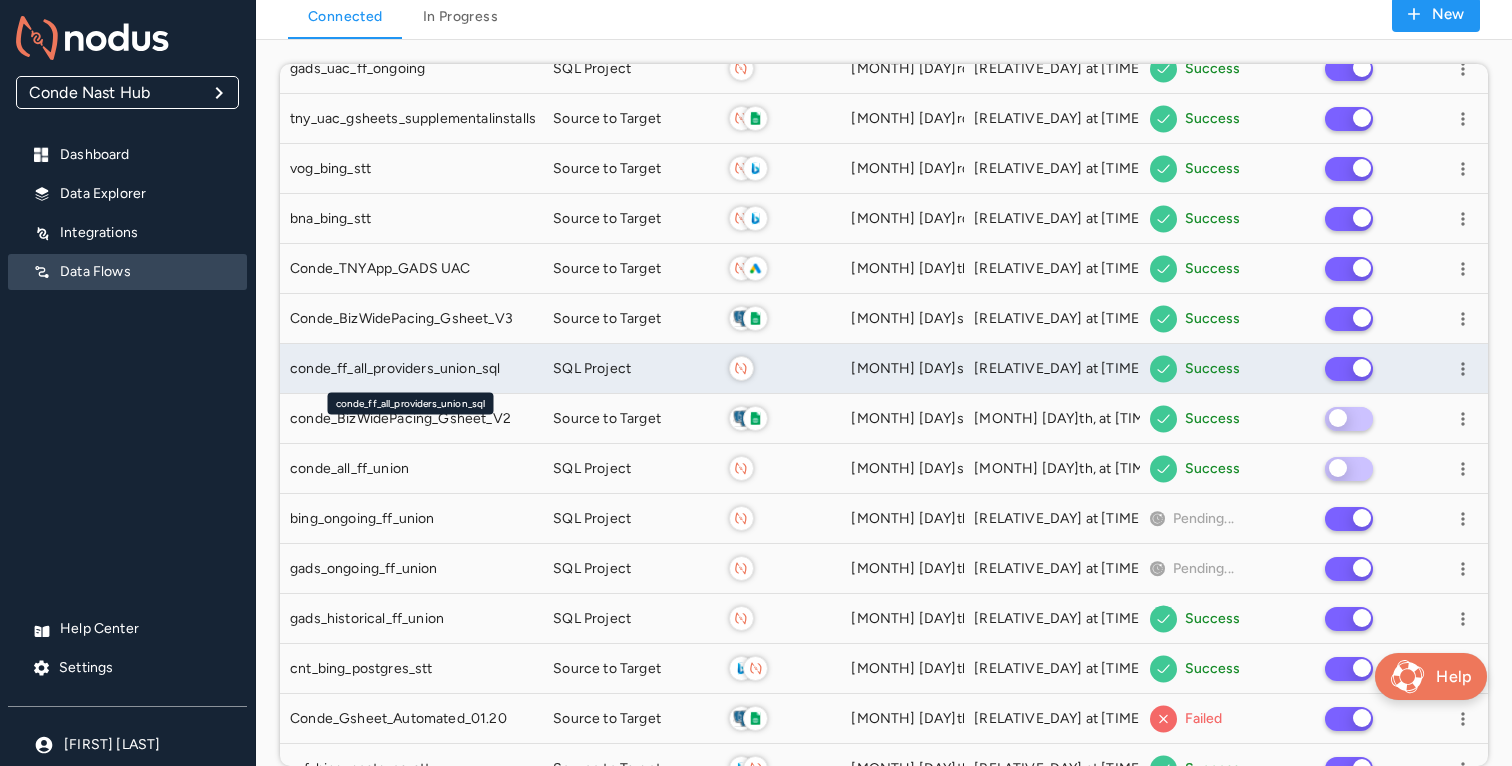 click on "conde_ff_all_providers_union_sql" at bounding box center [395, 369] 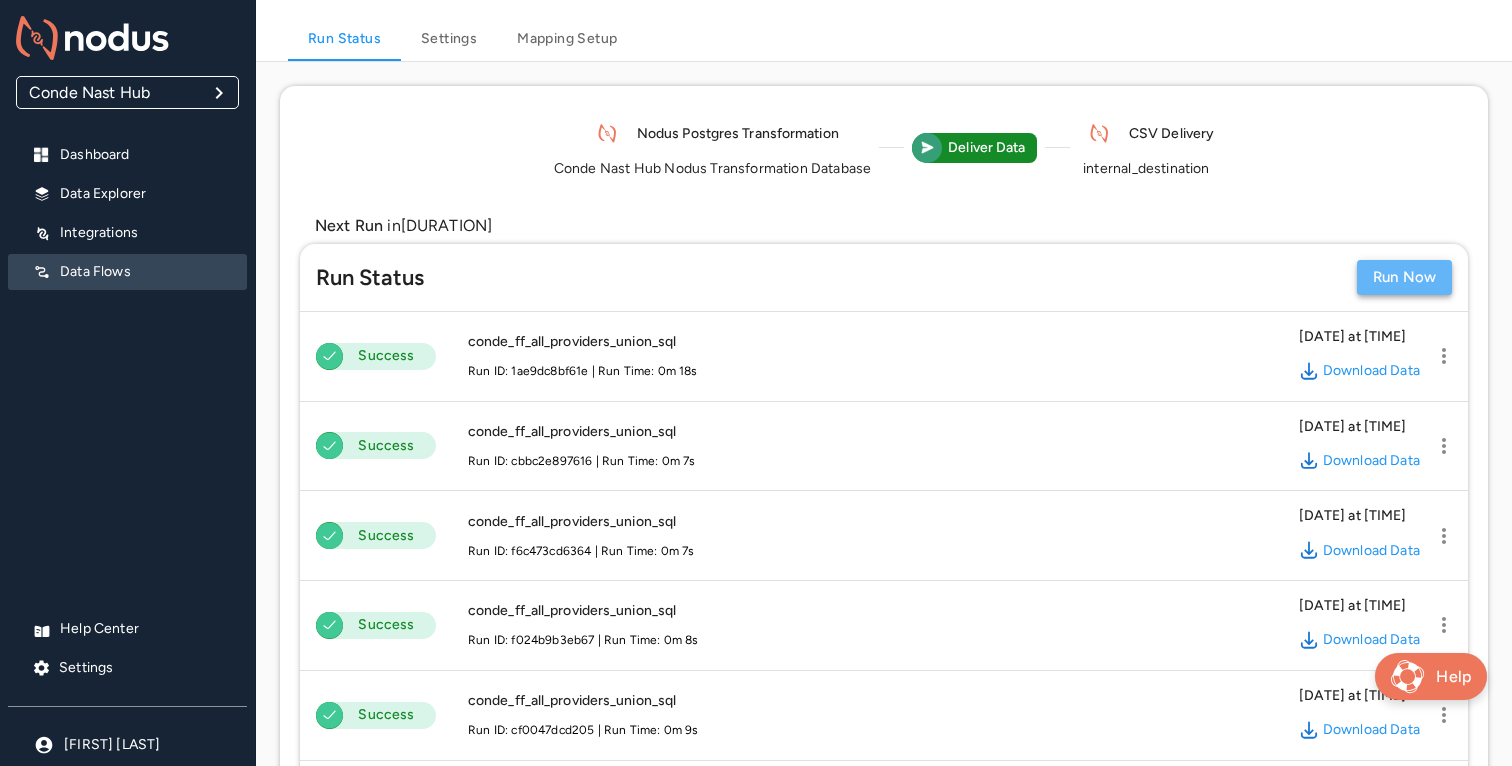 click on "Run Now" at bounding box center (1404, 277) 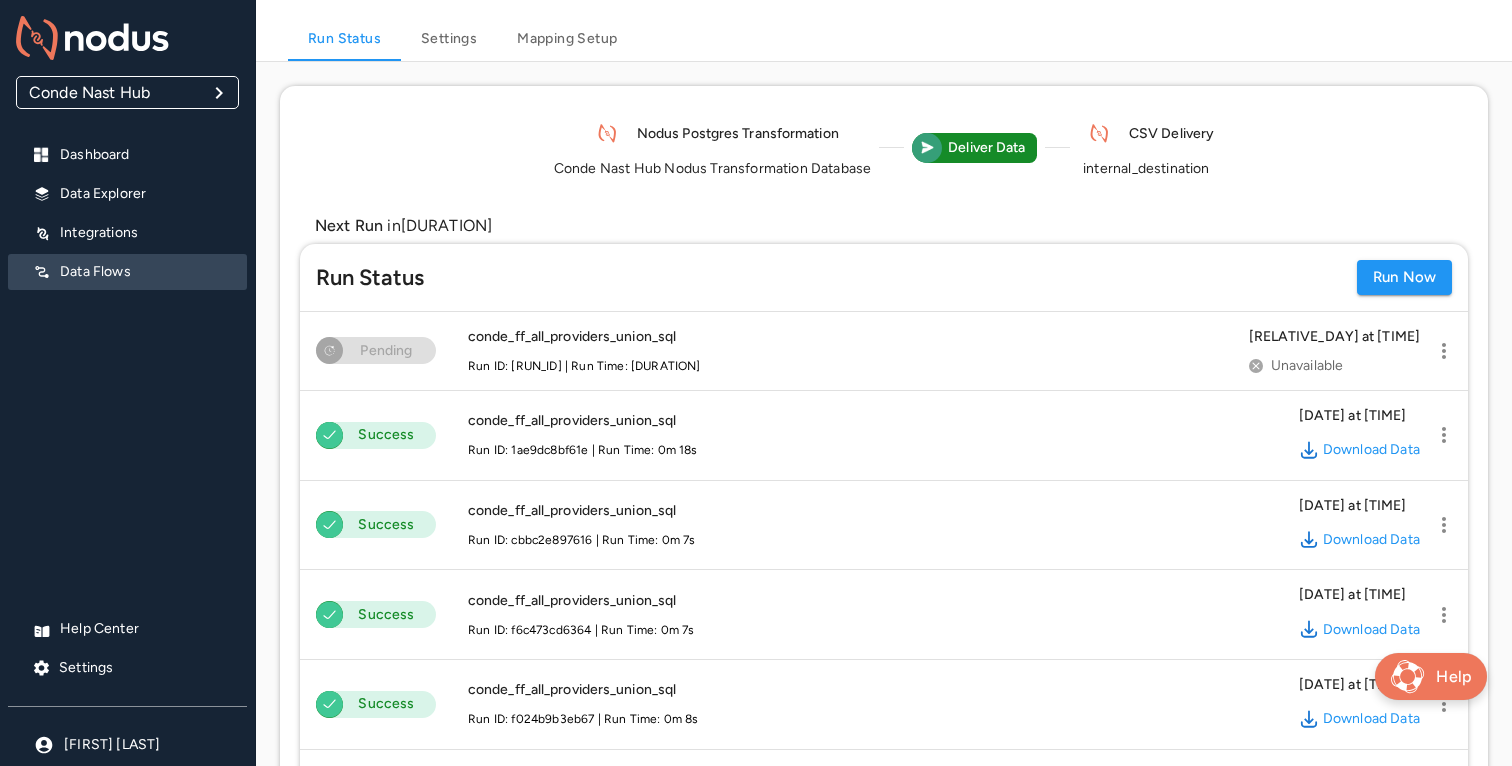click on "Nodus Postgres Transformation Conde Nast Hub Nodus Transformation Database Deliver Data CSV Delivery internal_destination" at bounding box center (884, 147) 